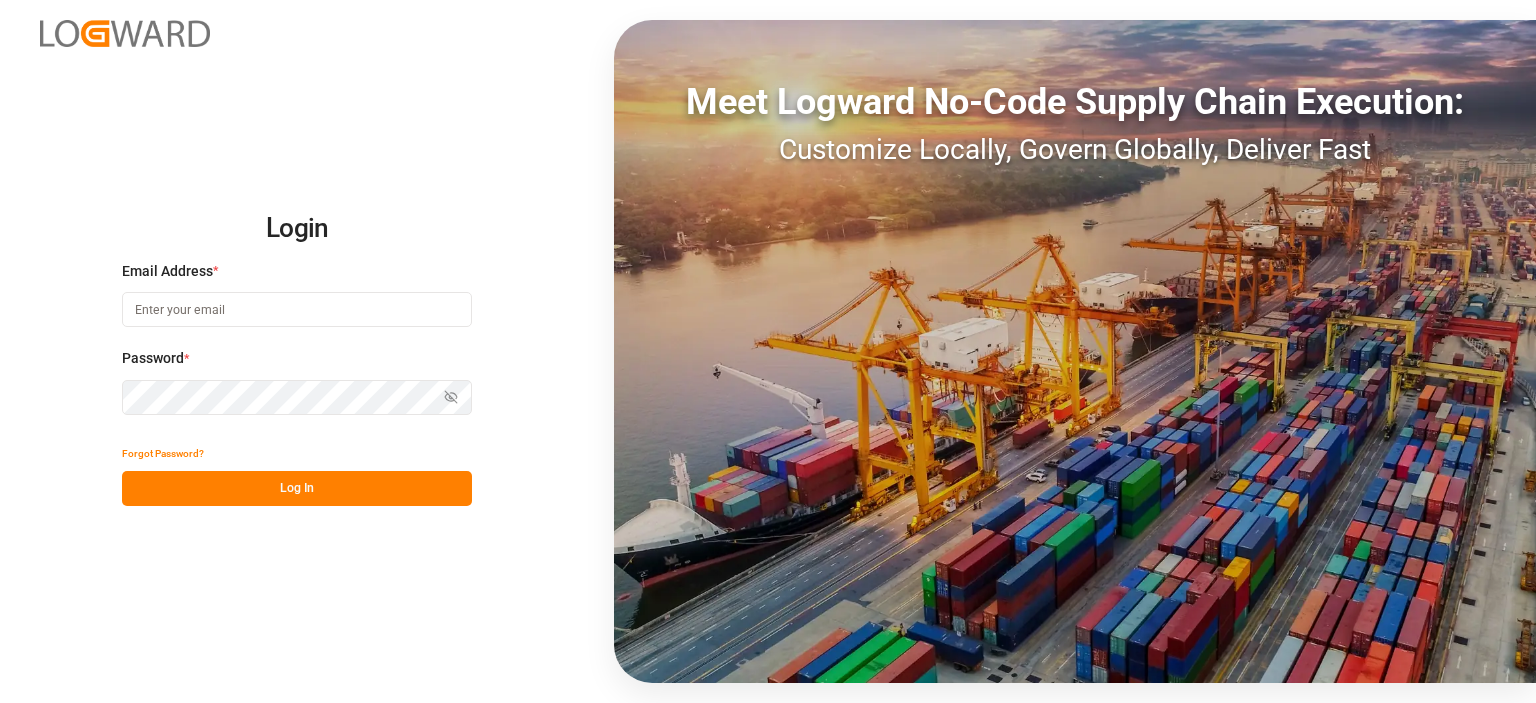 scroll, scrollTop: 0, scrollLeft: 0, axis: both 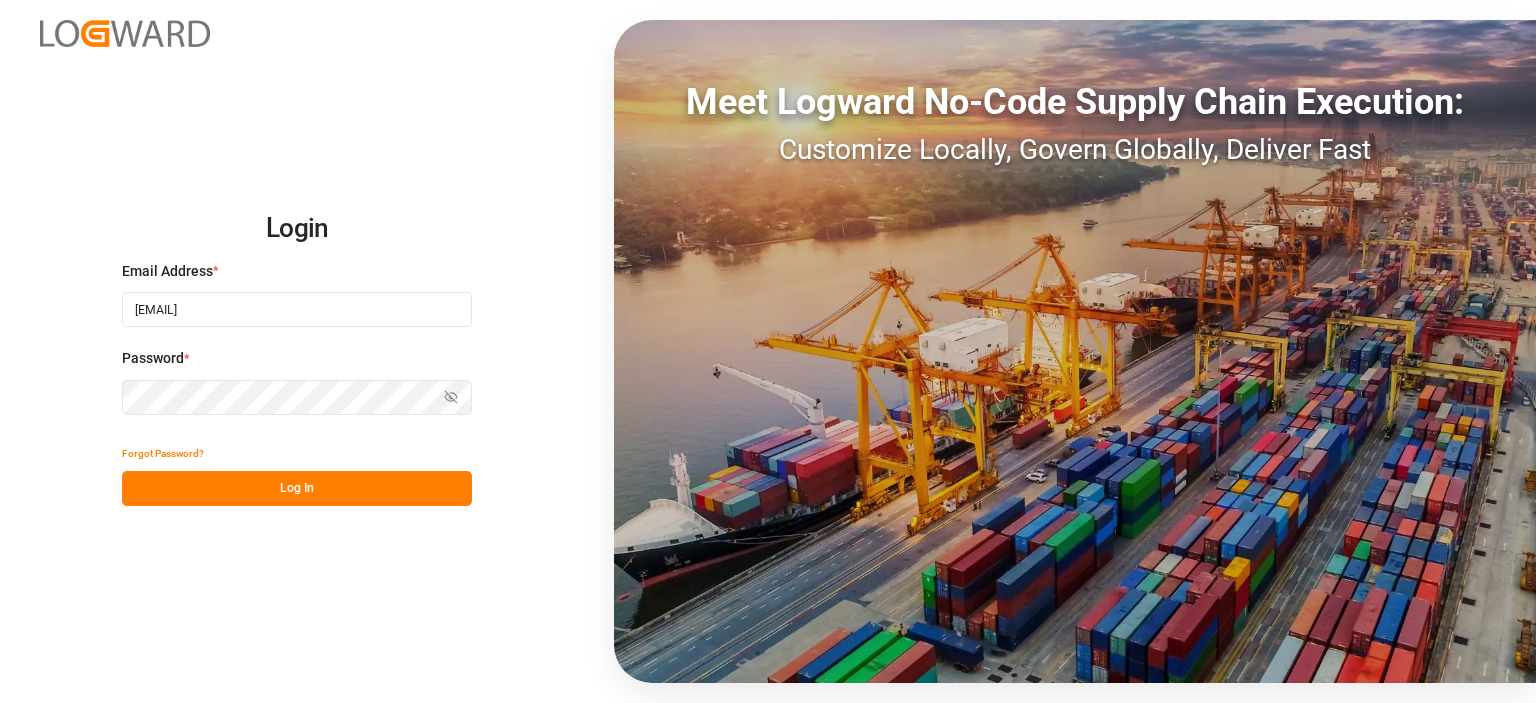 click on "Log In" at bounding box center [297, 488] 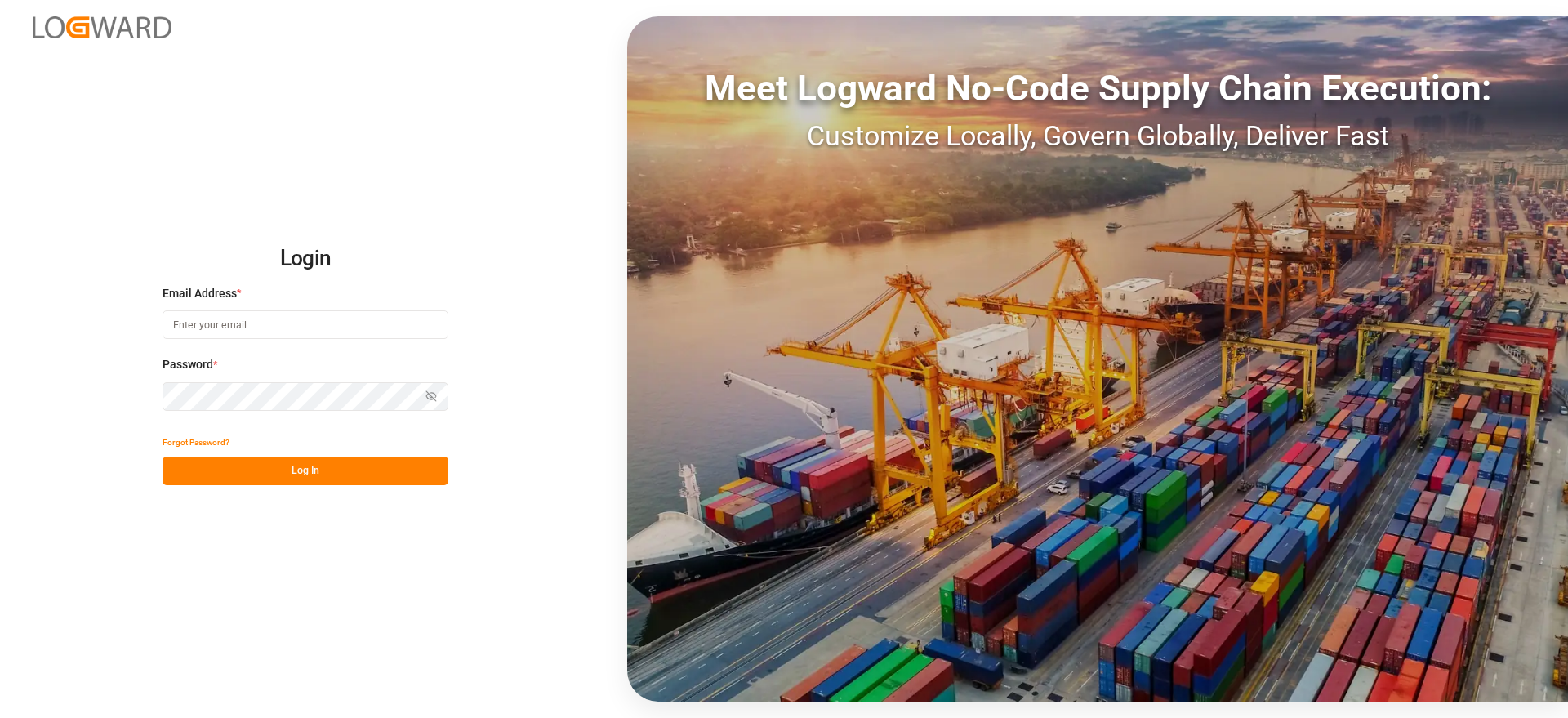 scroll, scrollTop: 0, scrollLeft: 0, axis: both 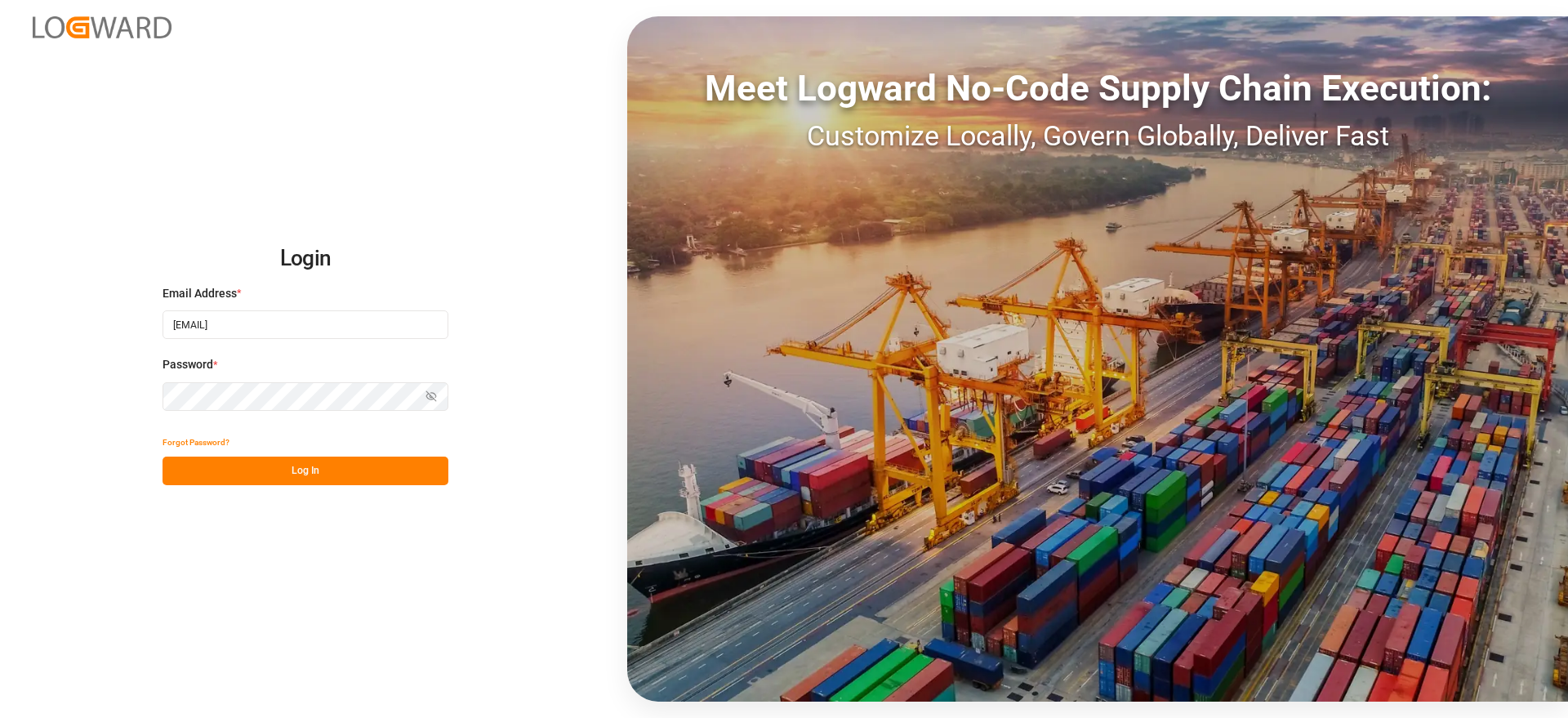 click on "Log In" at bounding box center [305, 470] 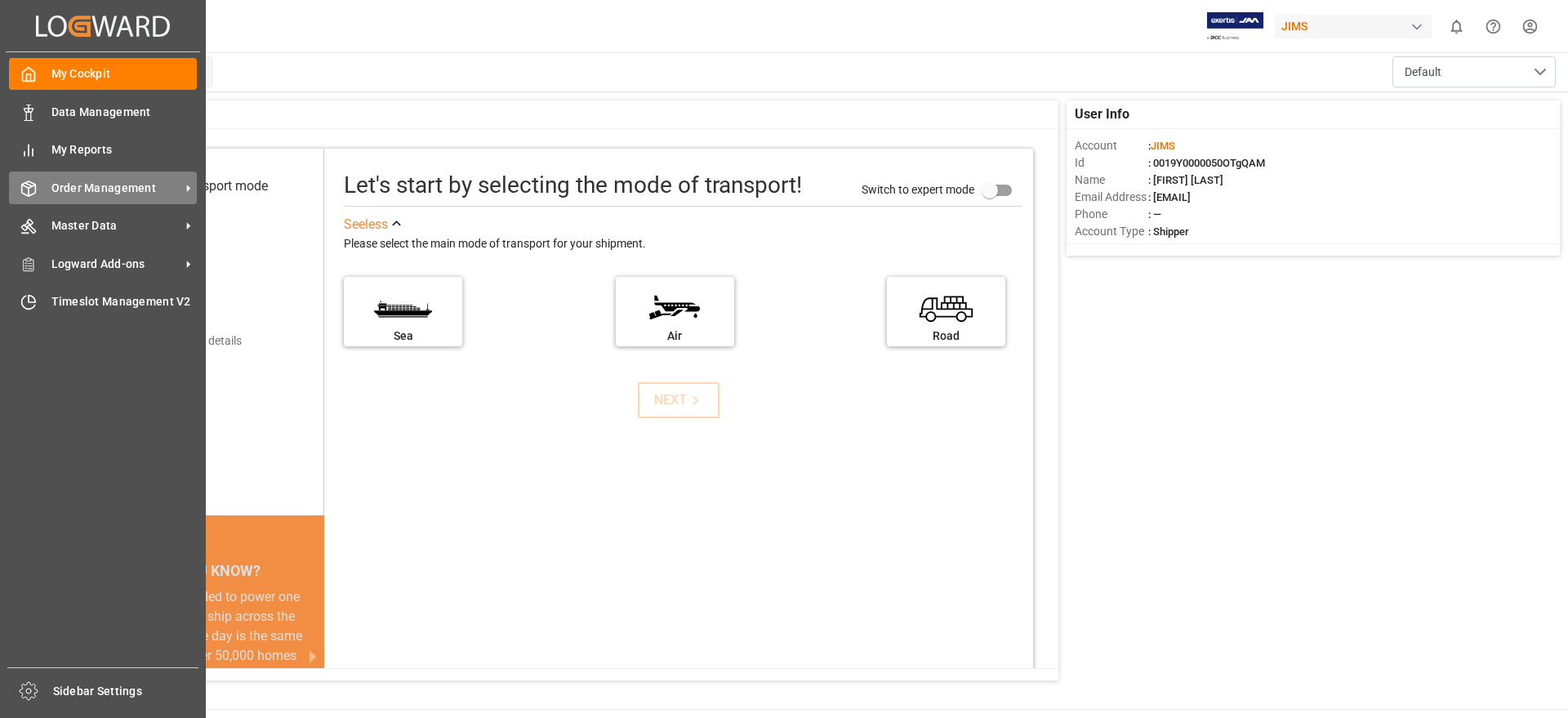 click on "Order Management" at bounding box center (116, 188) 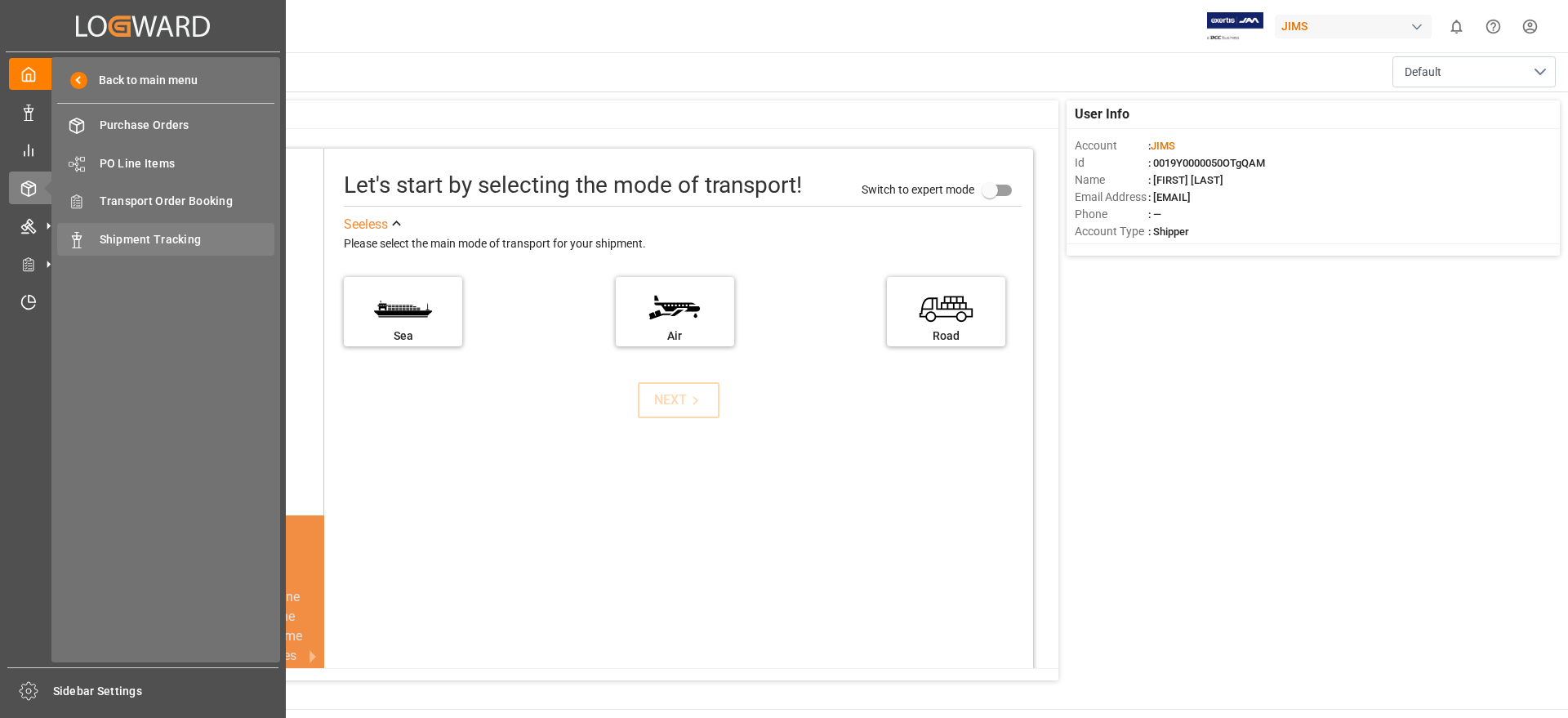 click on "Shipment Tracking" at bounding box center [187, 239] 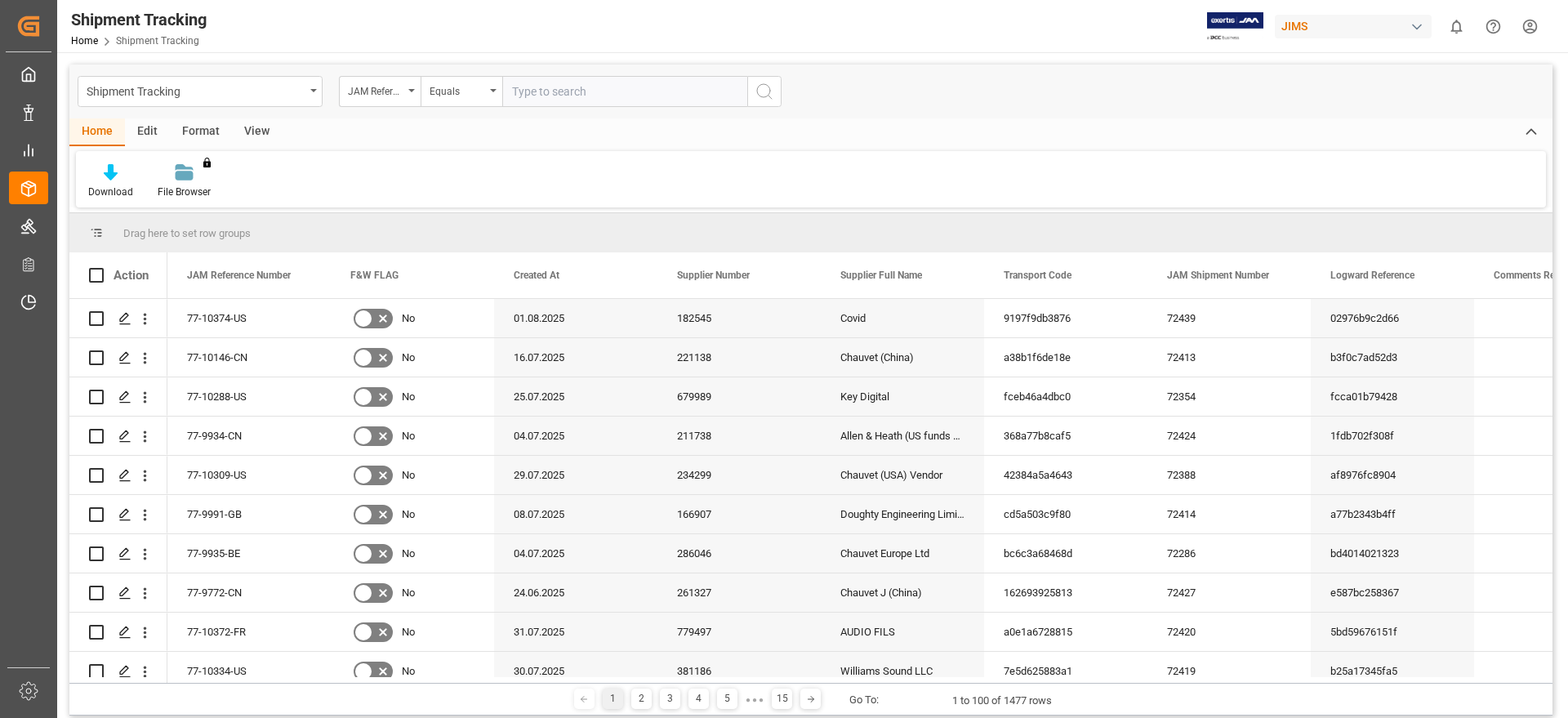 click at bounding box center (625, 91) 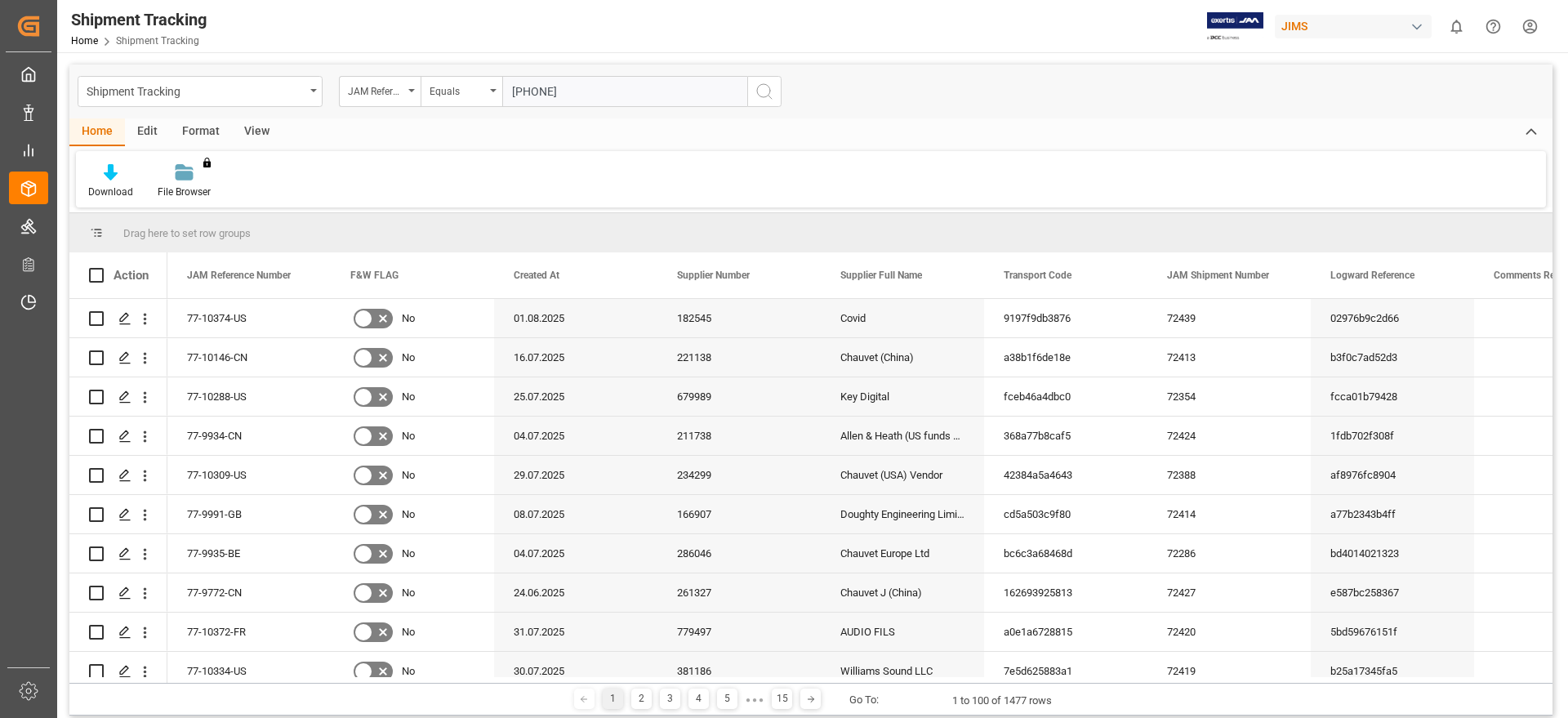 type on "77-10309-us" 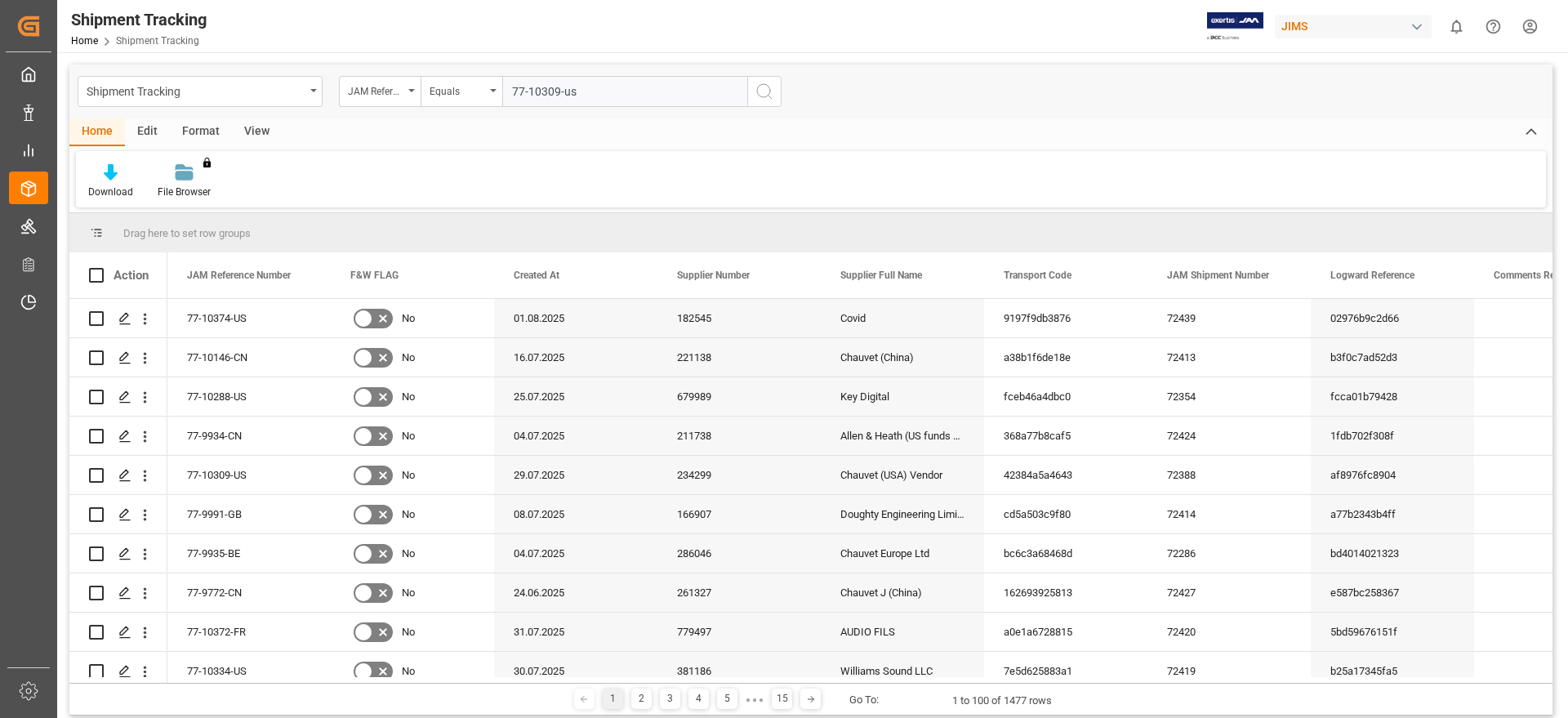 type 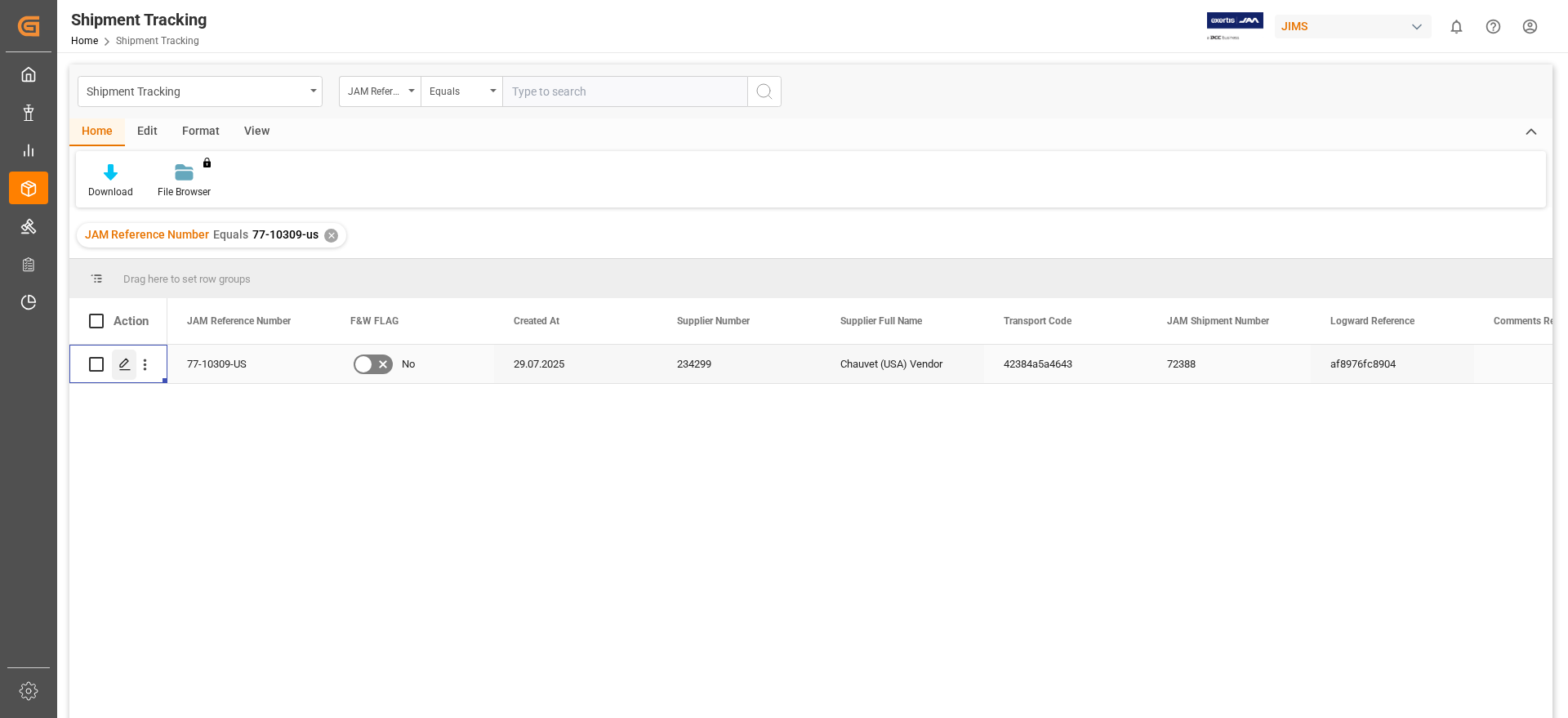 click at bounding box center [124, 364] 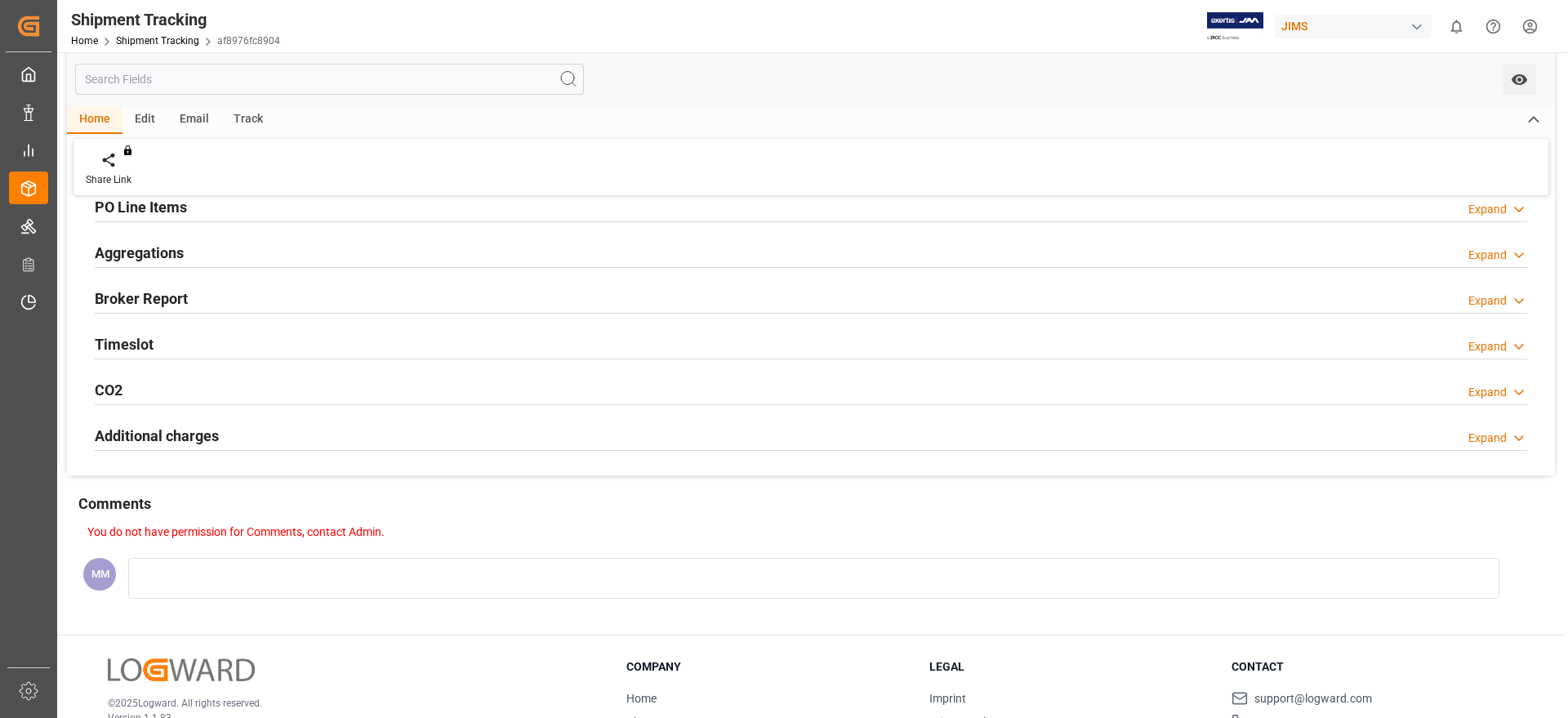scroll, scrollTop: 306, scrollLeft: 0, axis: vertical 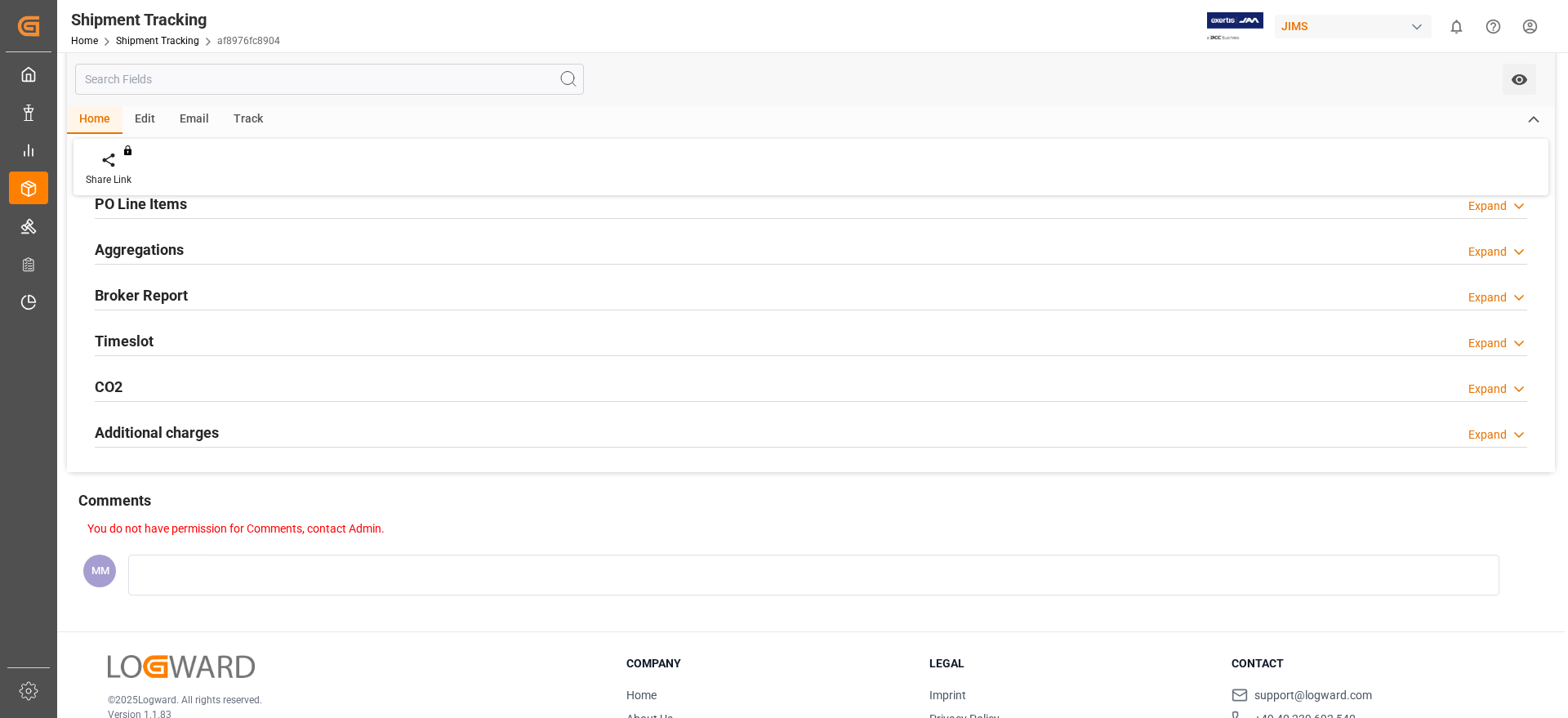 click on "Timeslot Expand" at bounding box center [811, 340] 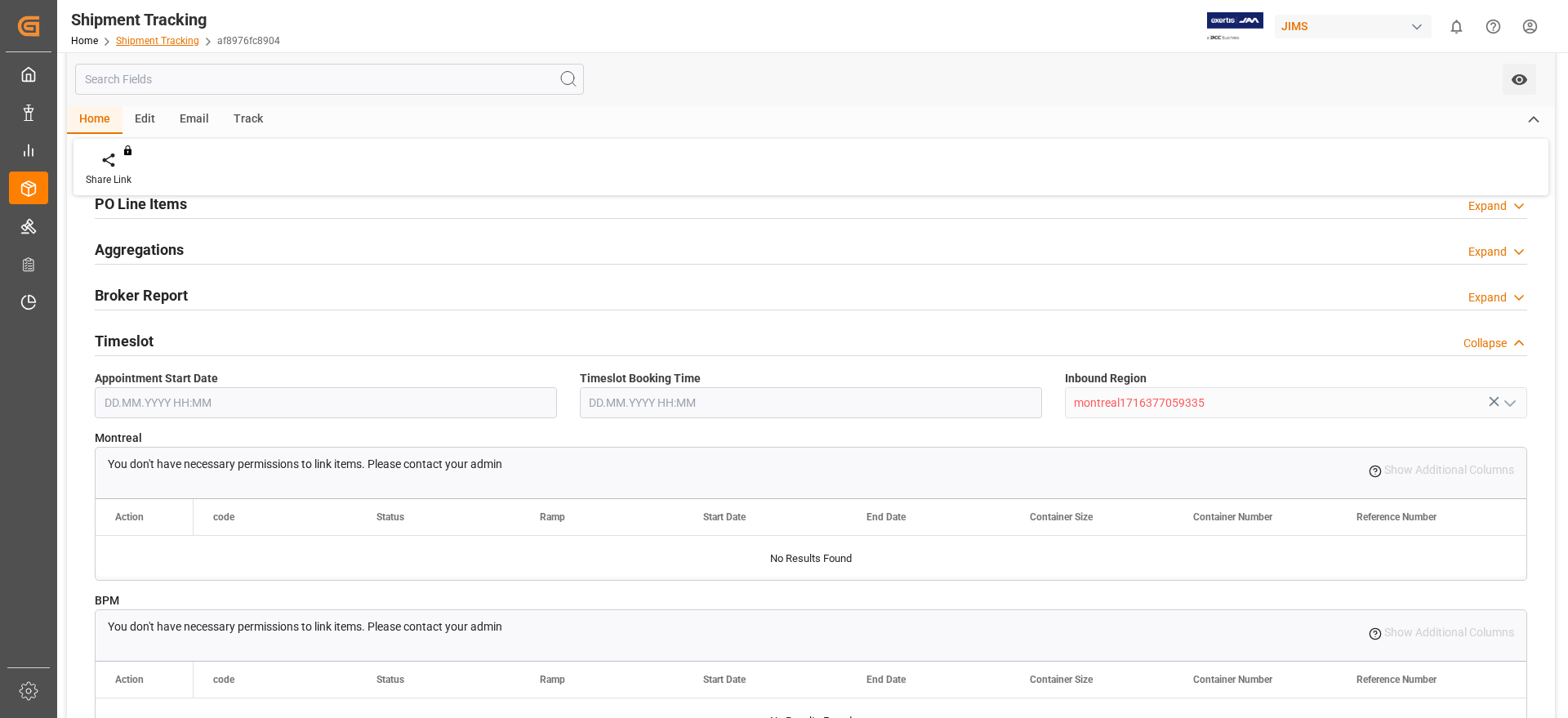 click on "Shipment Tracking" at bounding box center [158, 41] 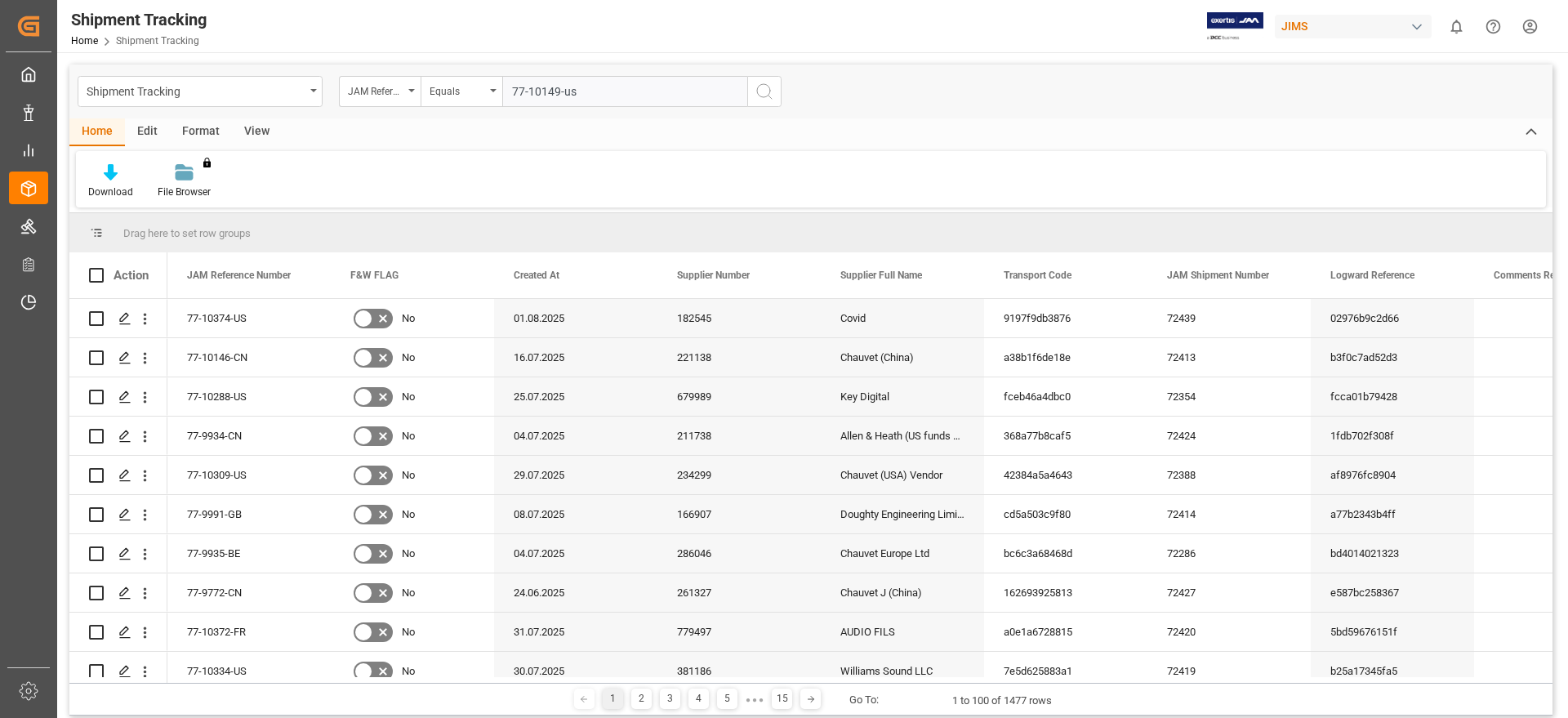 type on "77-10149-us" 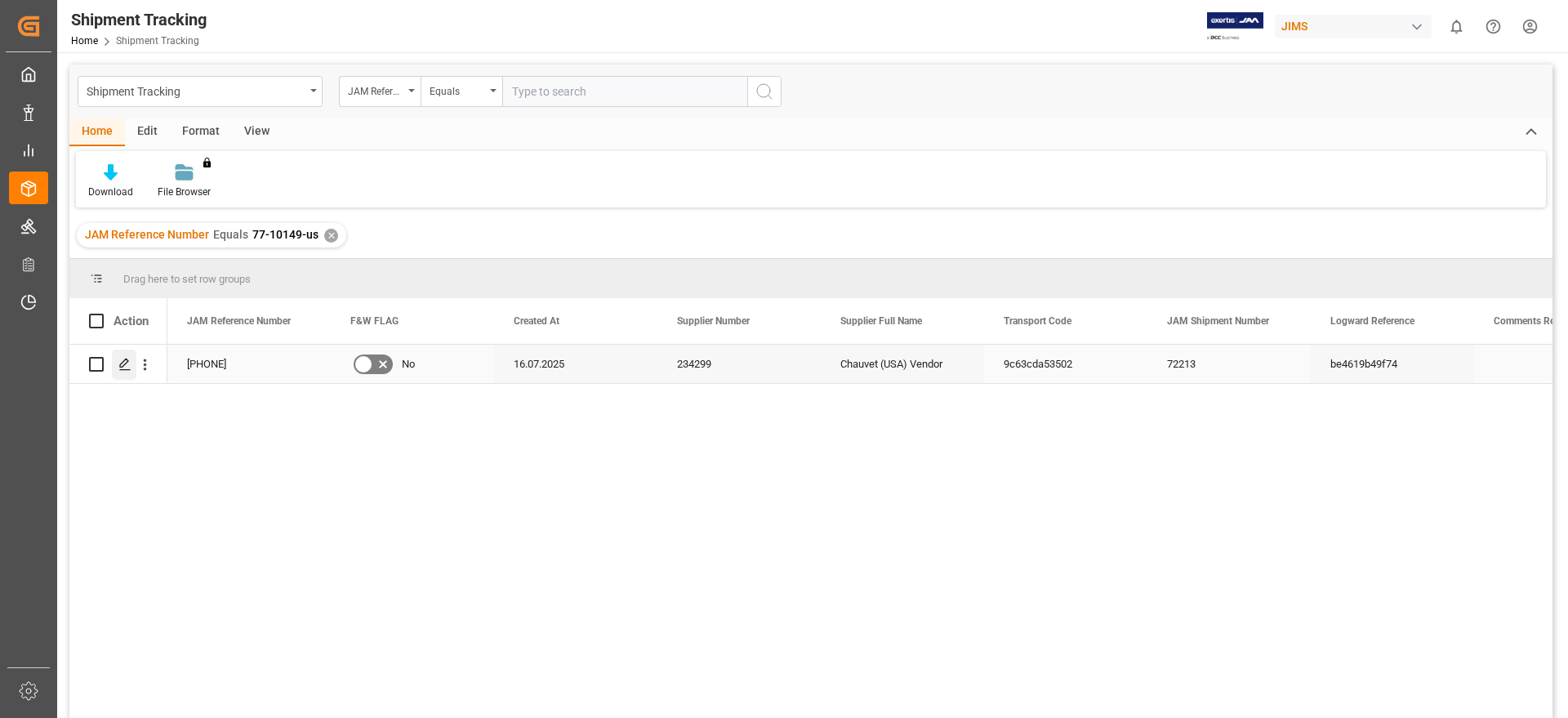 click 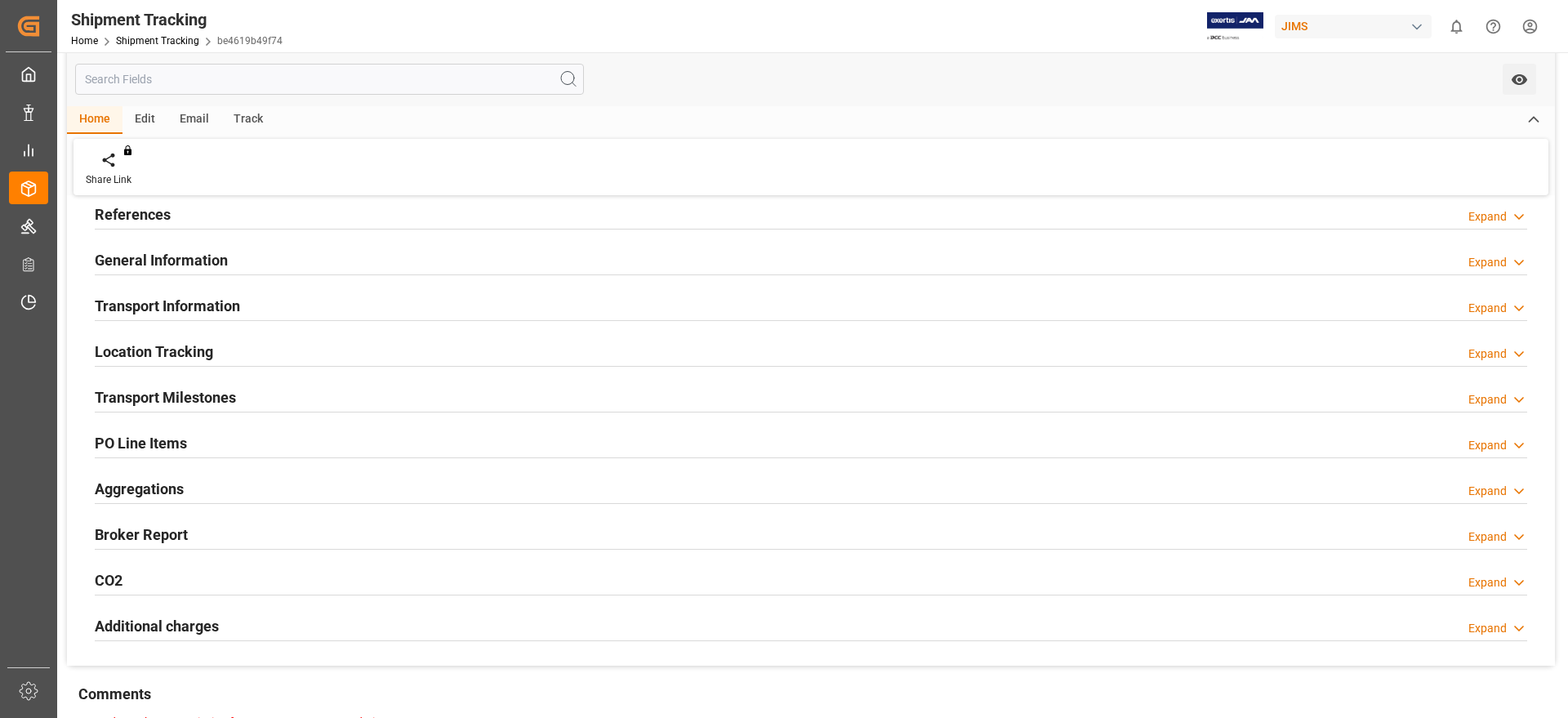 scroll, scrollTop: 0, scrollLeft: 0, axis: both 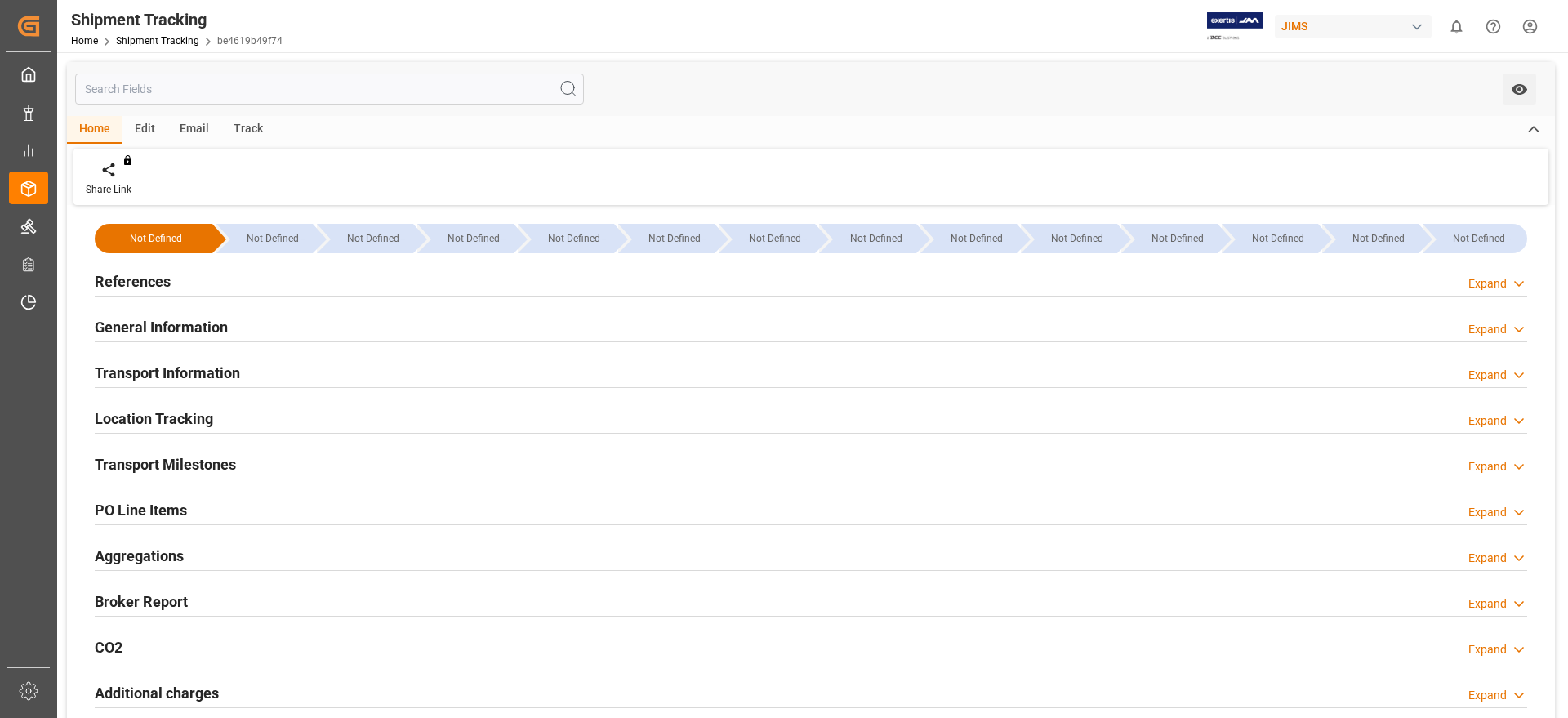 click on "Shipment Tracking" at bounding box center (176, 20) 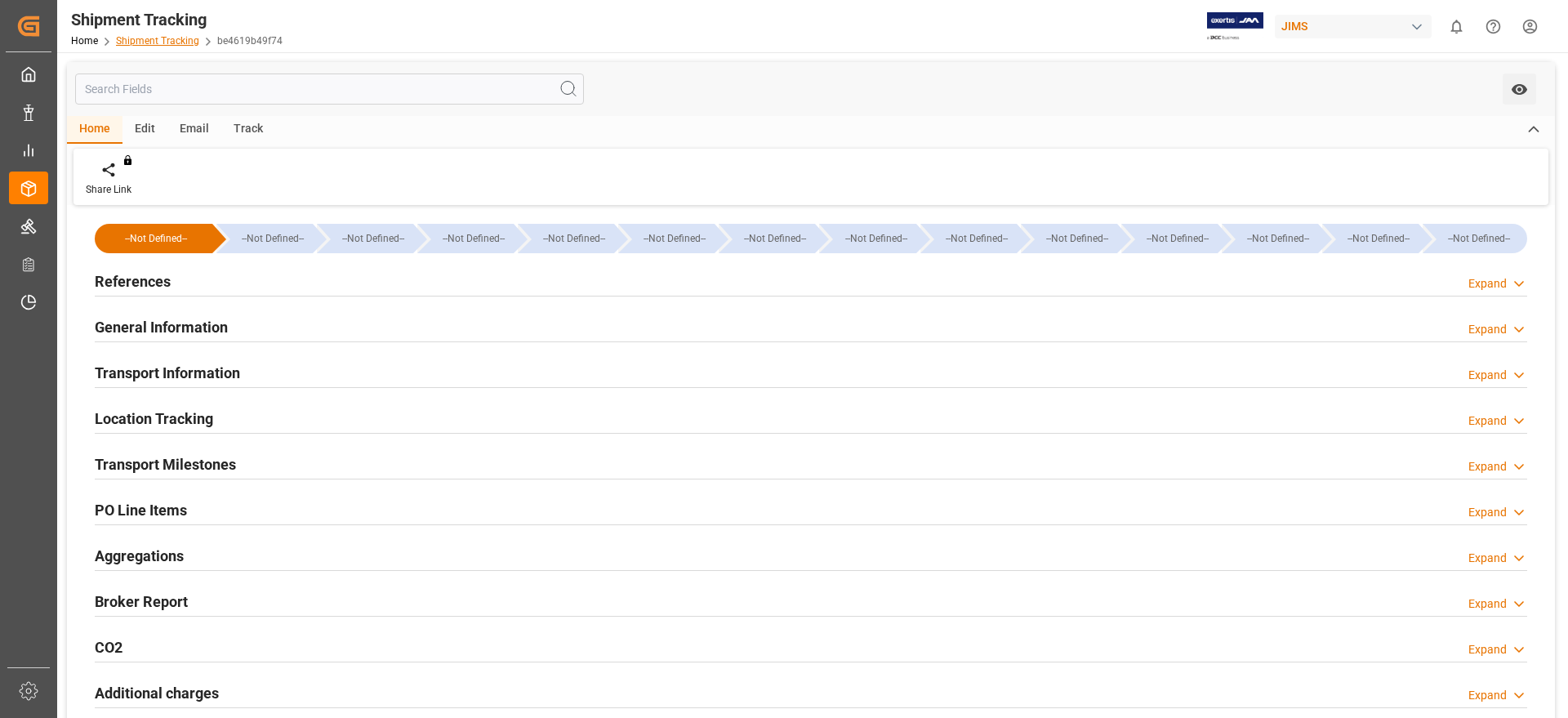 click on "Shipment Tracking" at bounding box center (158, 41) 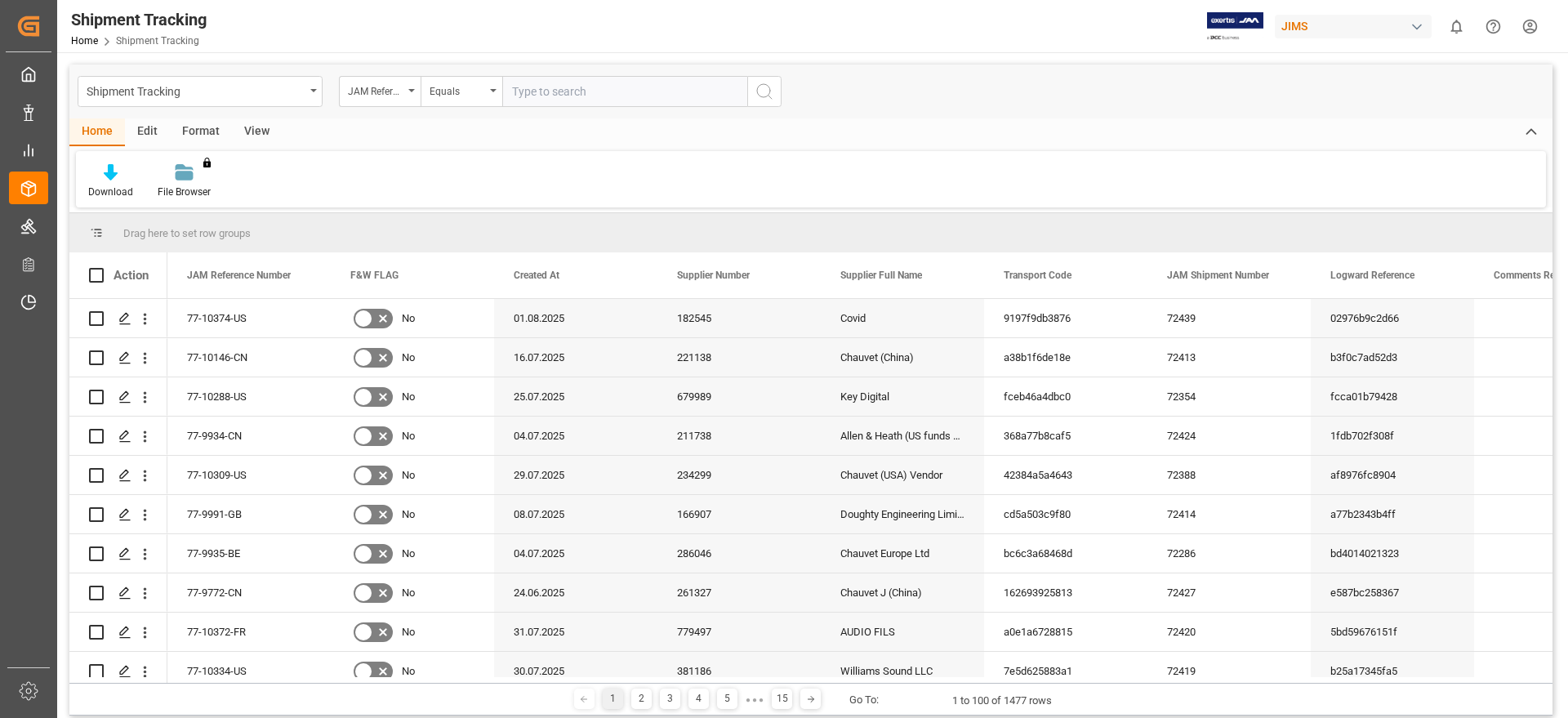 click at bounding box center [625, 91] 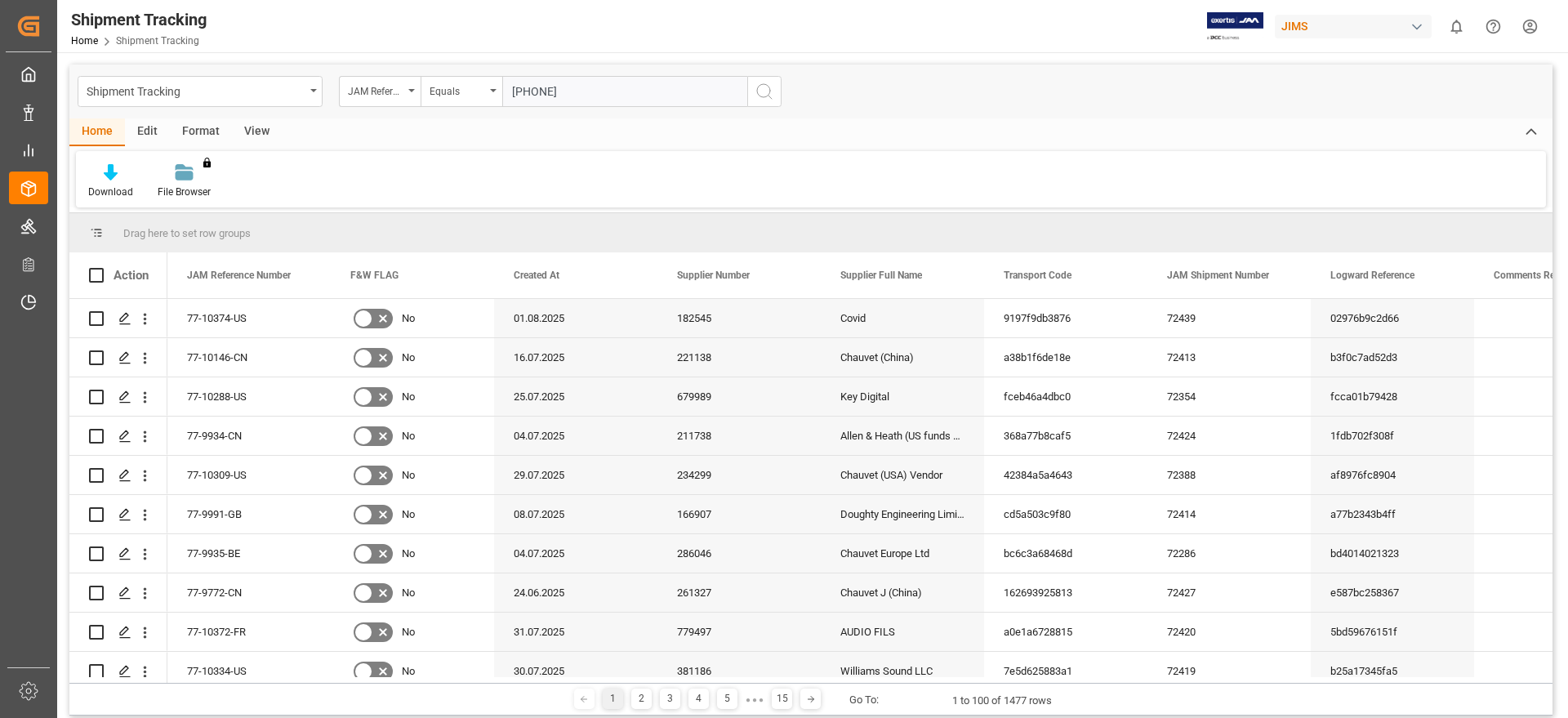 type on "[PHONE]" 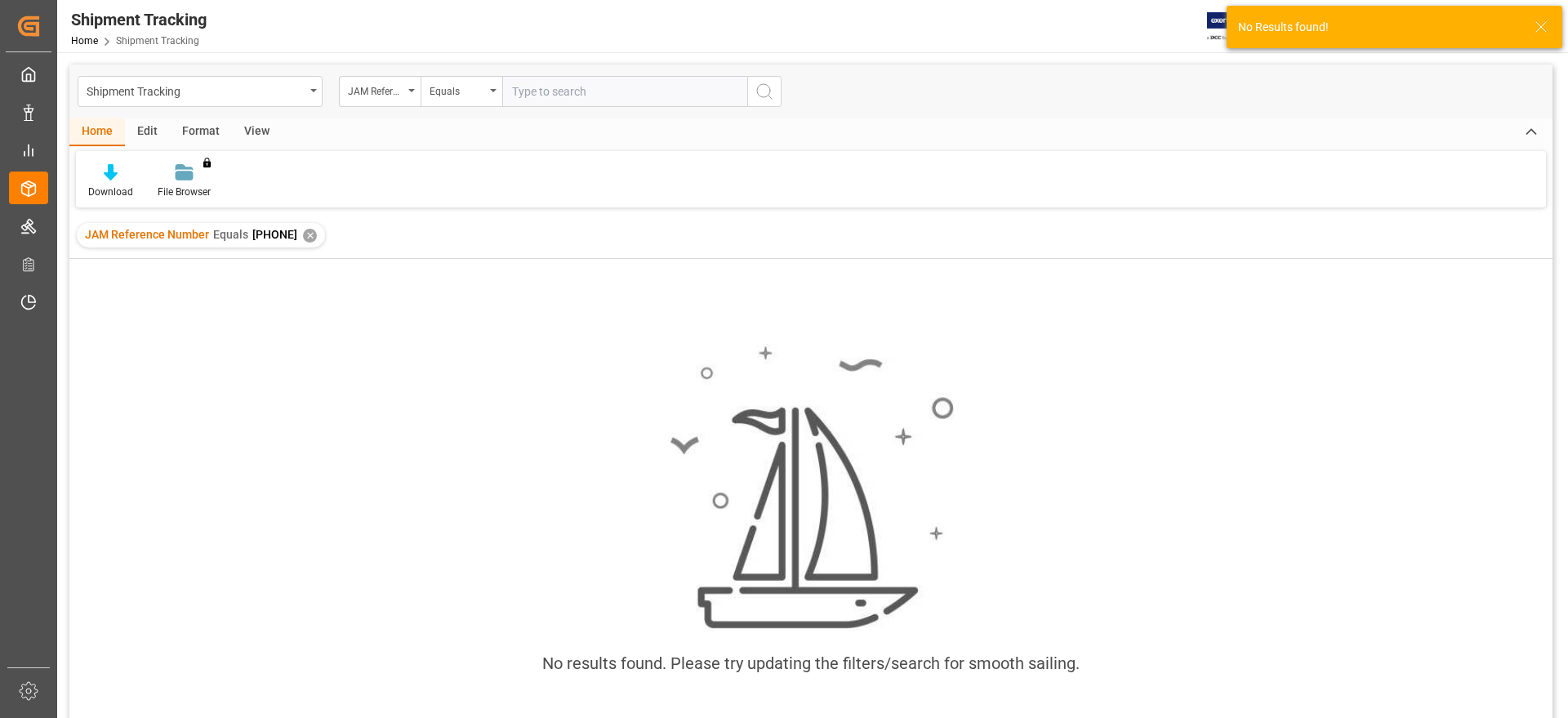click at bounding box center [625, 91] 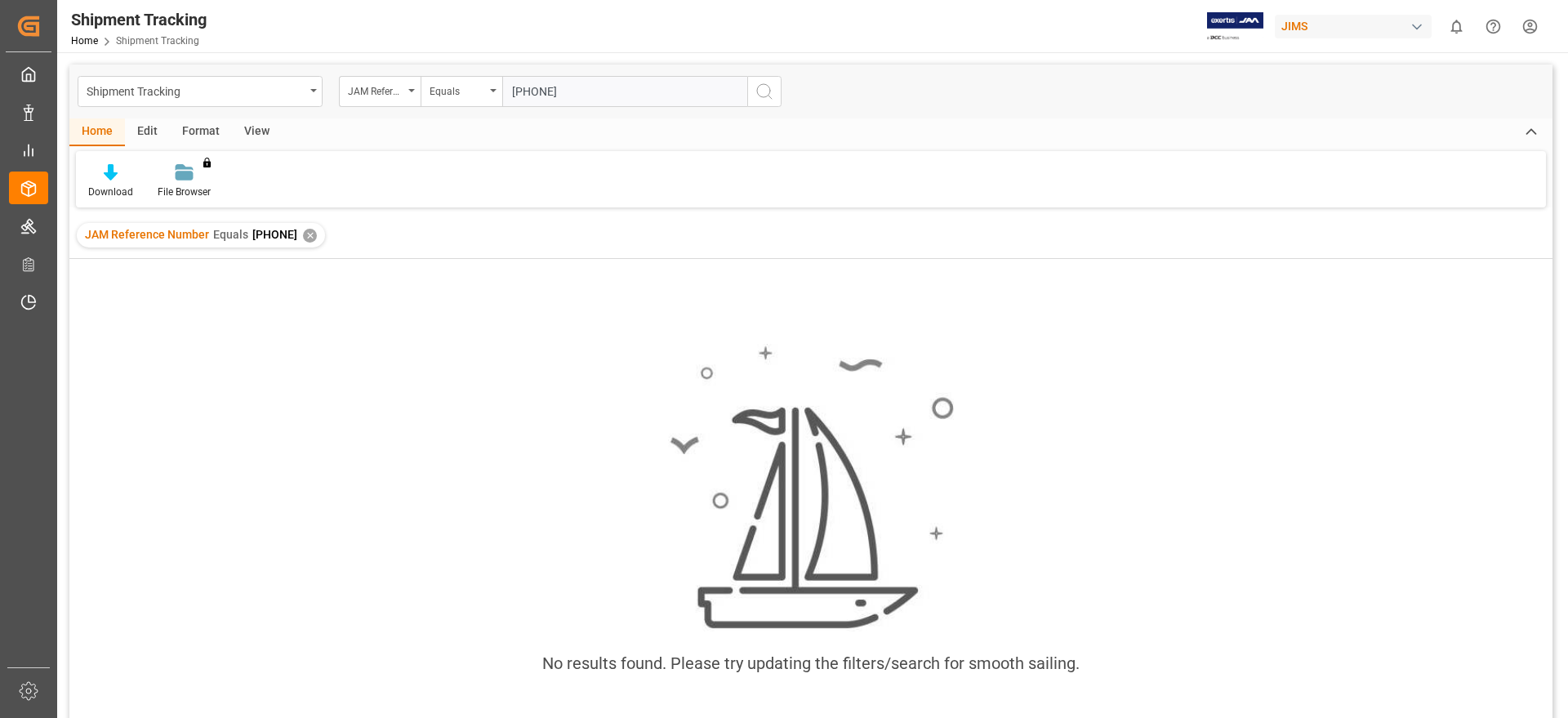 type on "[PHONE]" 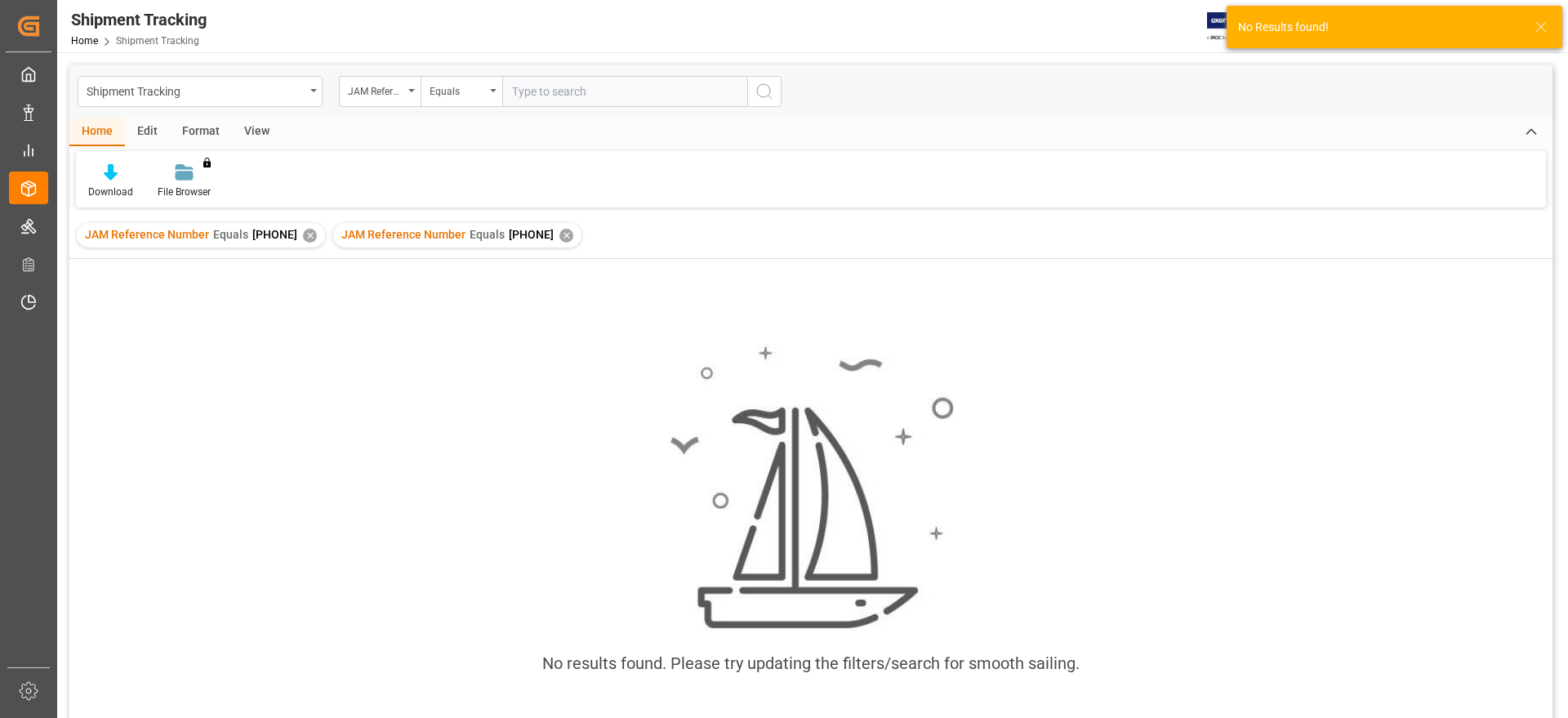 click on "✕" at bounding box center (310, 235) 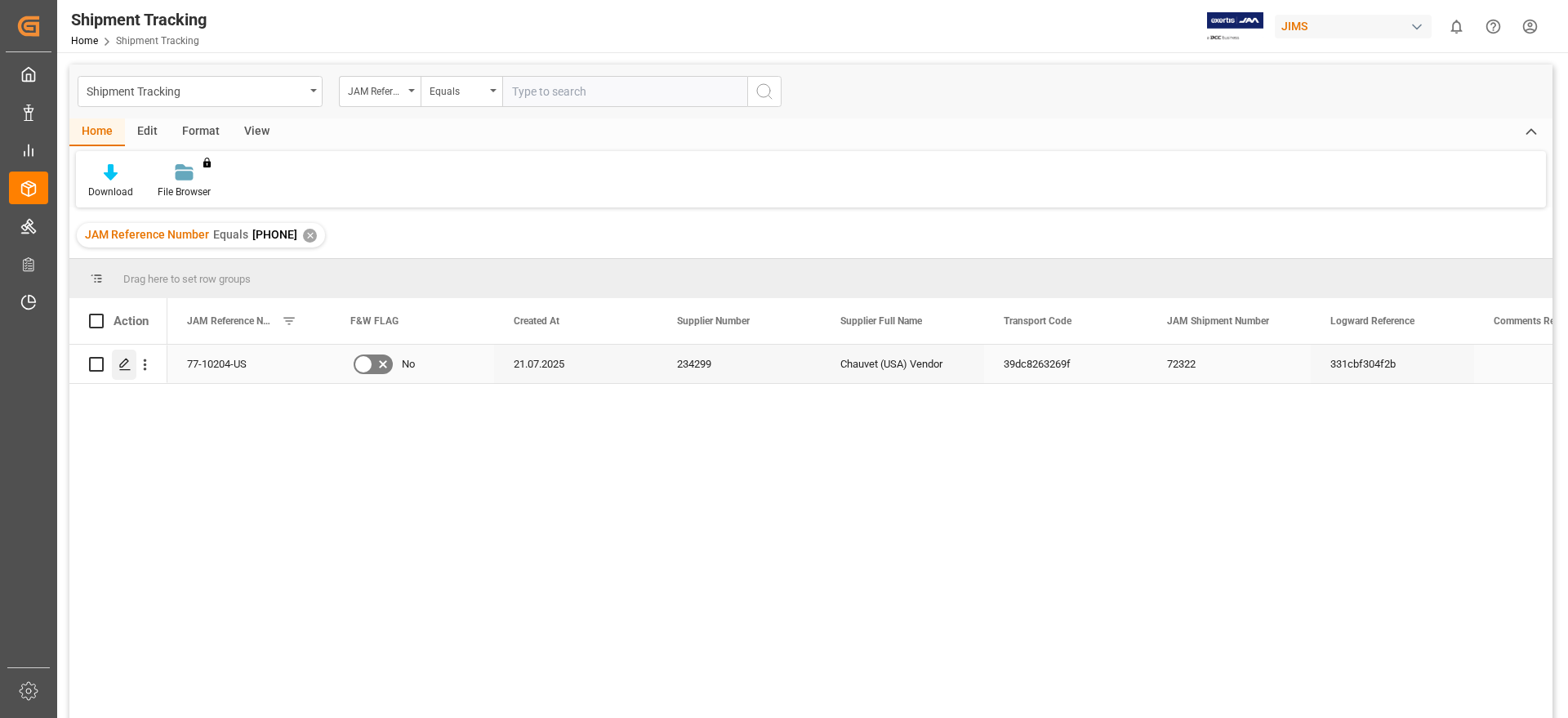 click 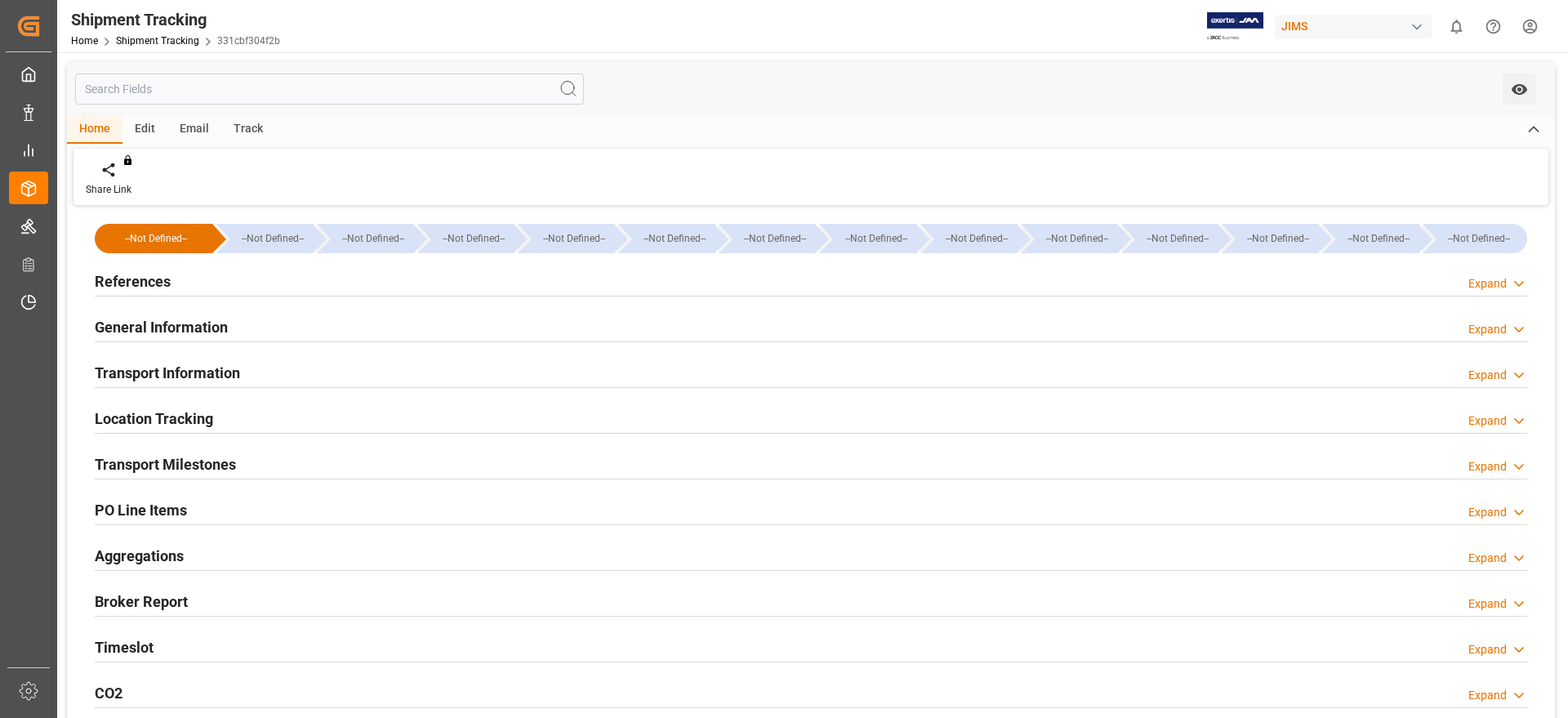 type on "[DATE] [TIME]" 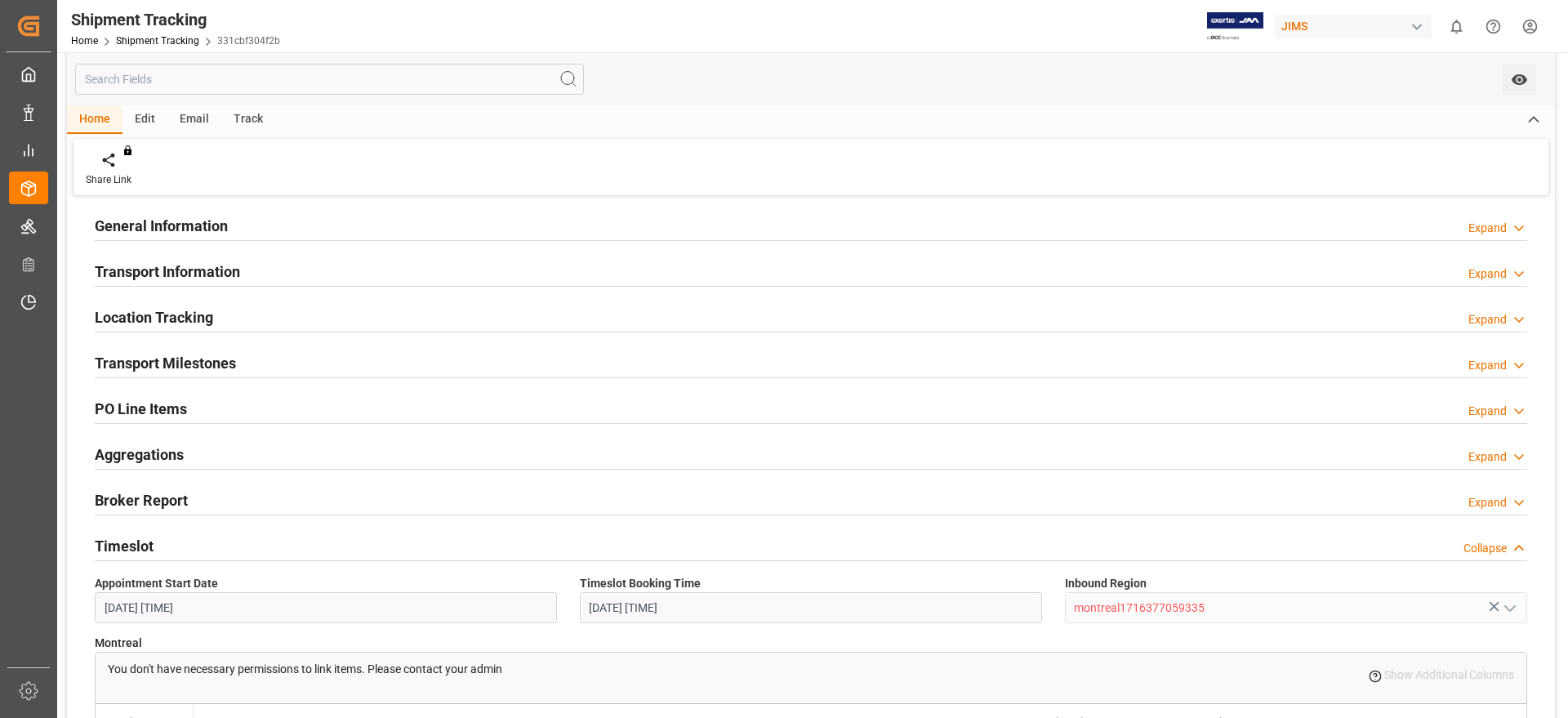 scroll, scrollTop: 102, scrollLeft: 0, axis: vertical 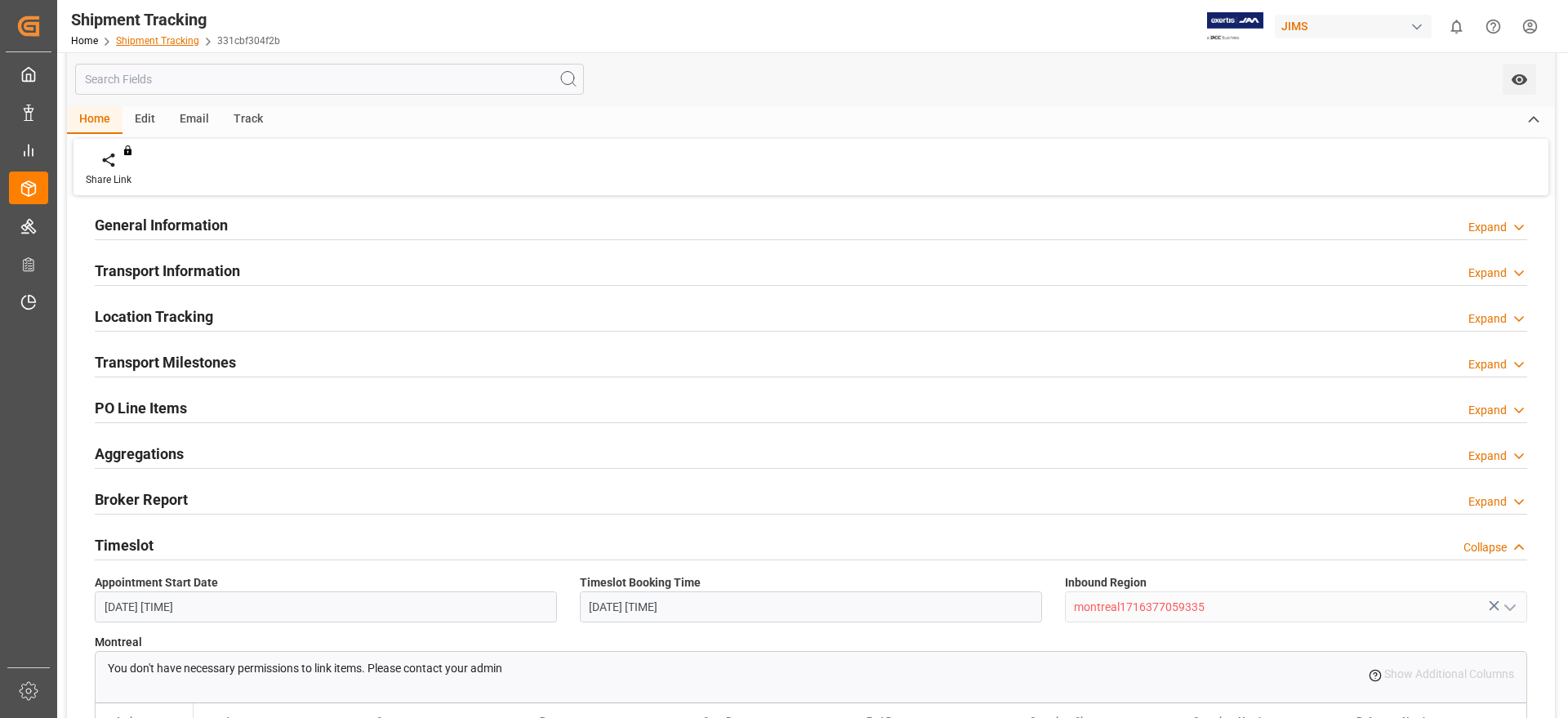 click on "Shipment Tracking" at bounding box center [158, 41] 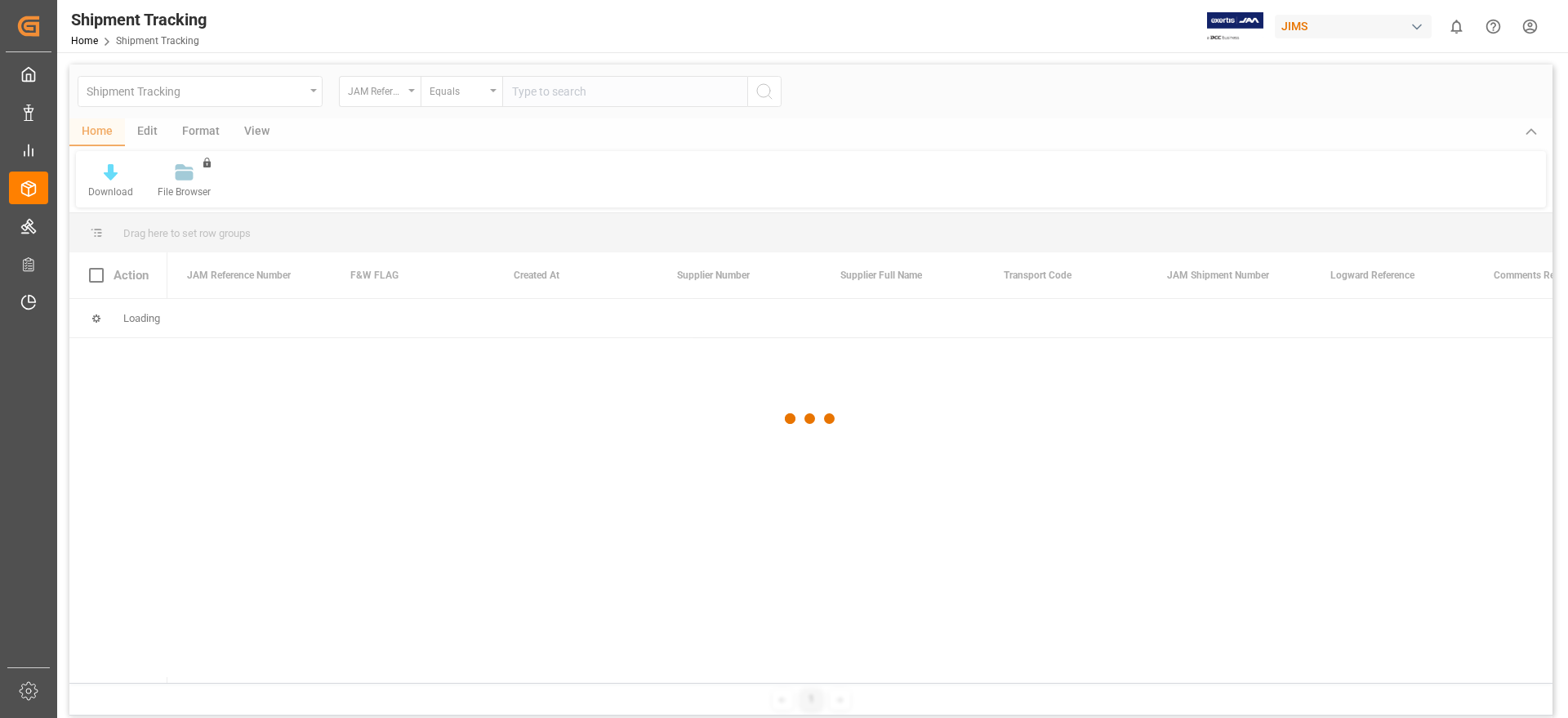 click at bounding box center [811, 418] 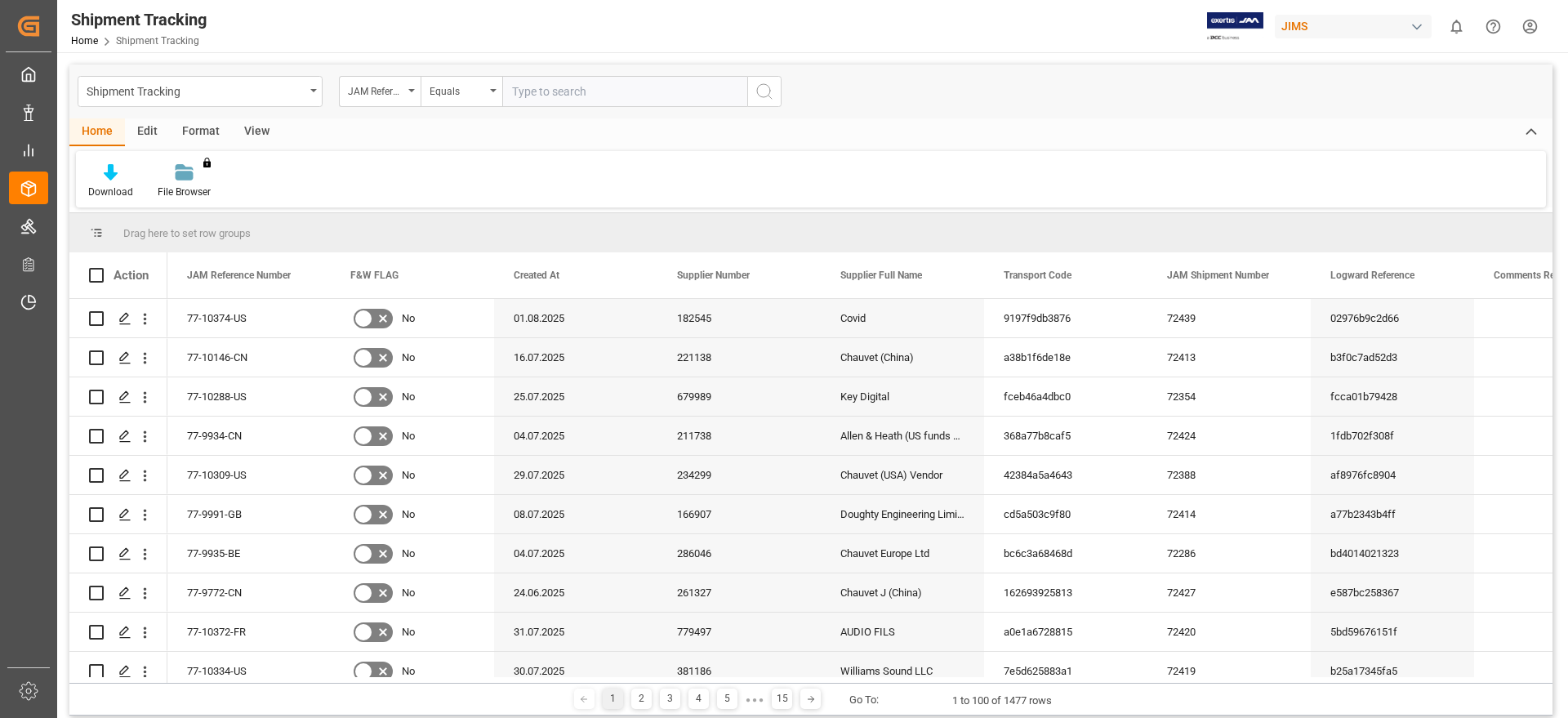 click at bounding box center [625, 91] 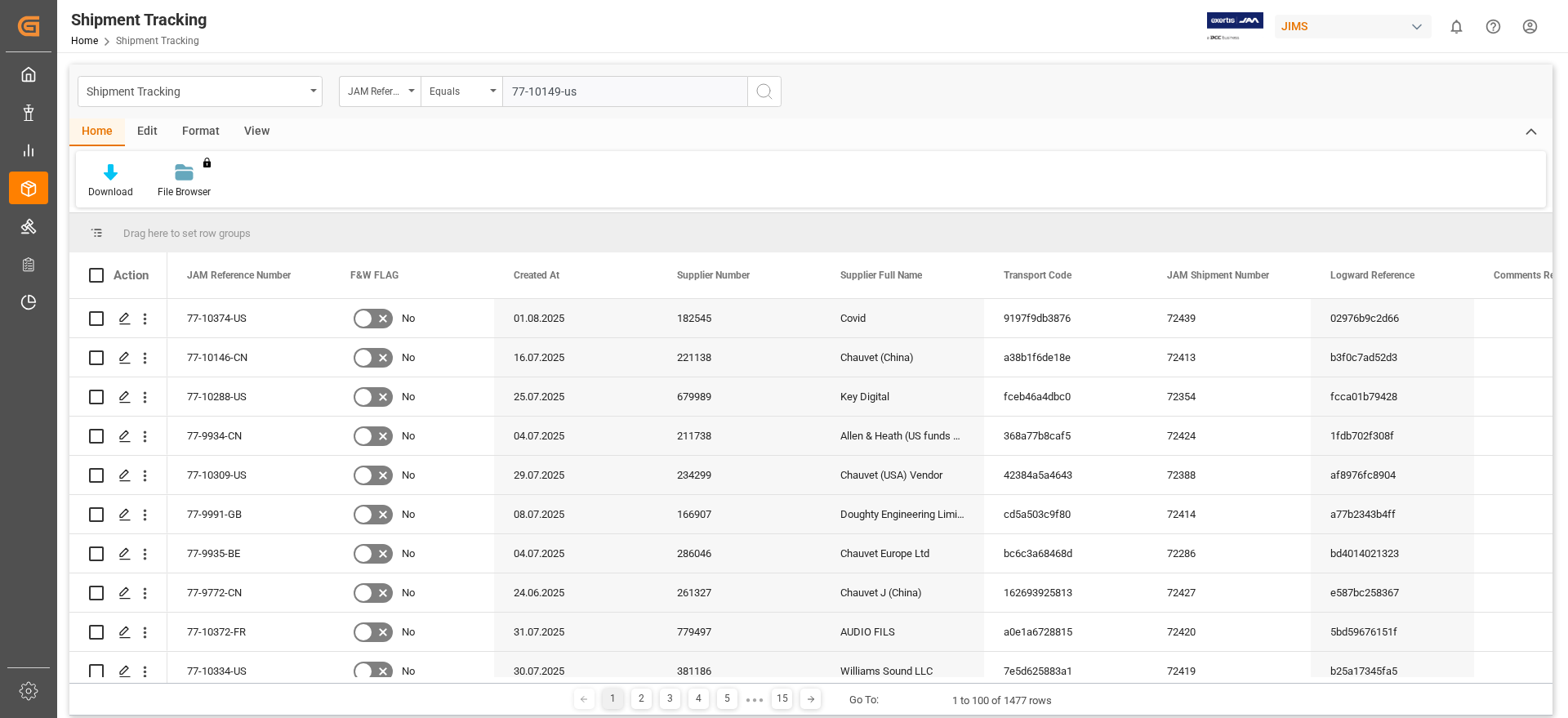 type on "77-10149-us" 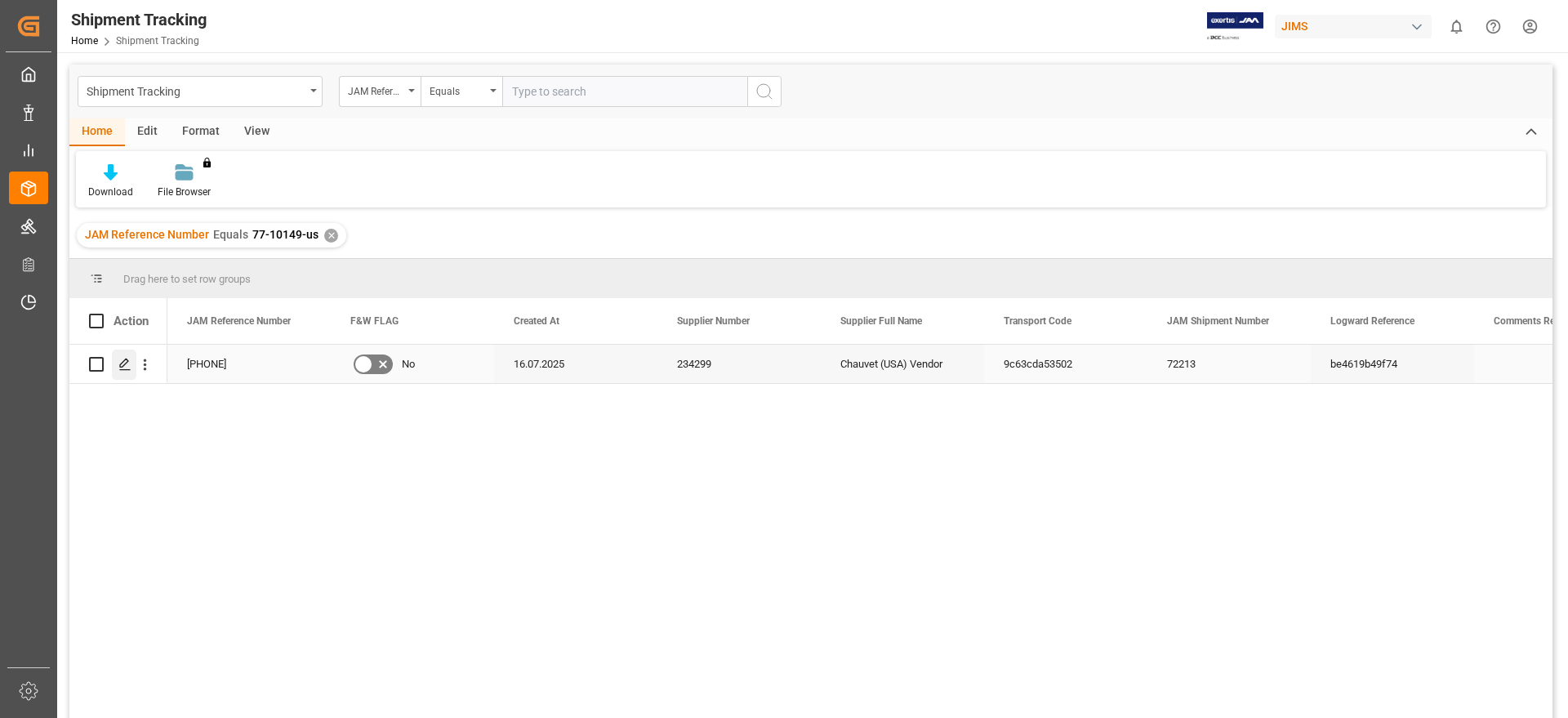 click 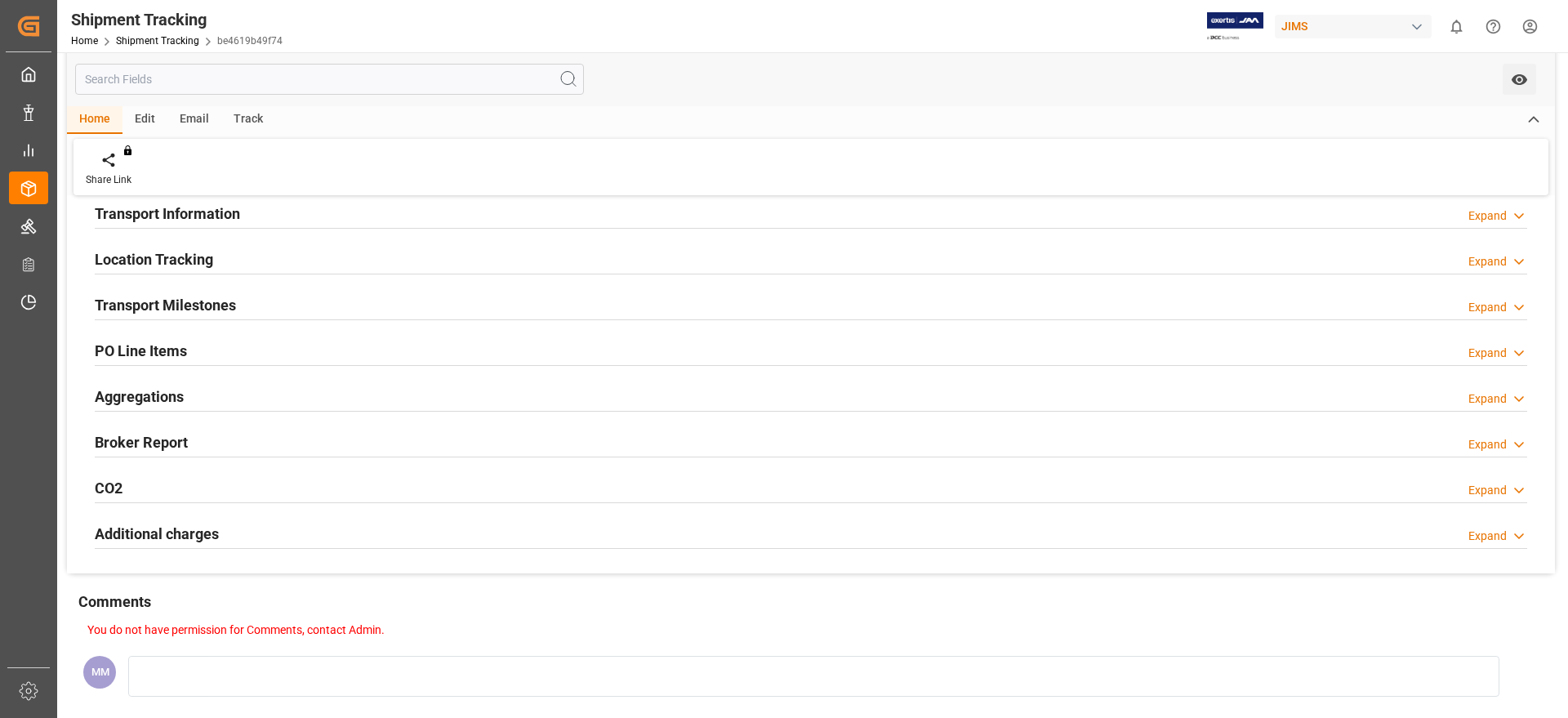 scroll, scrollTop: 204, scrollLeft: 0, axis: vertical 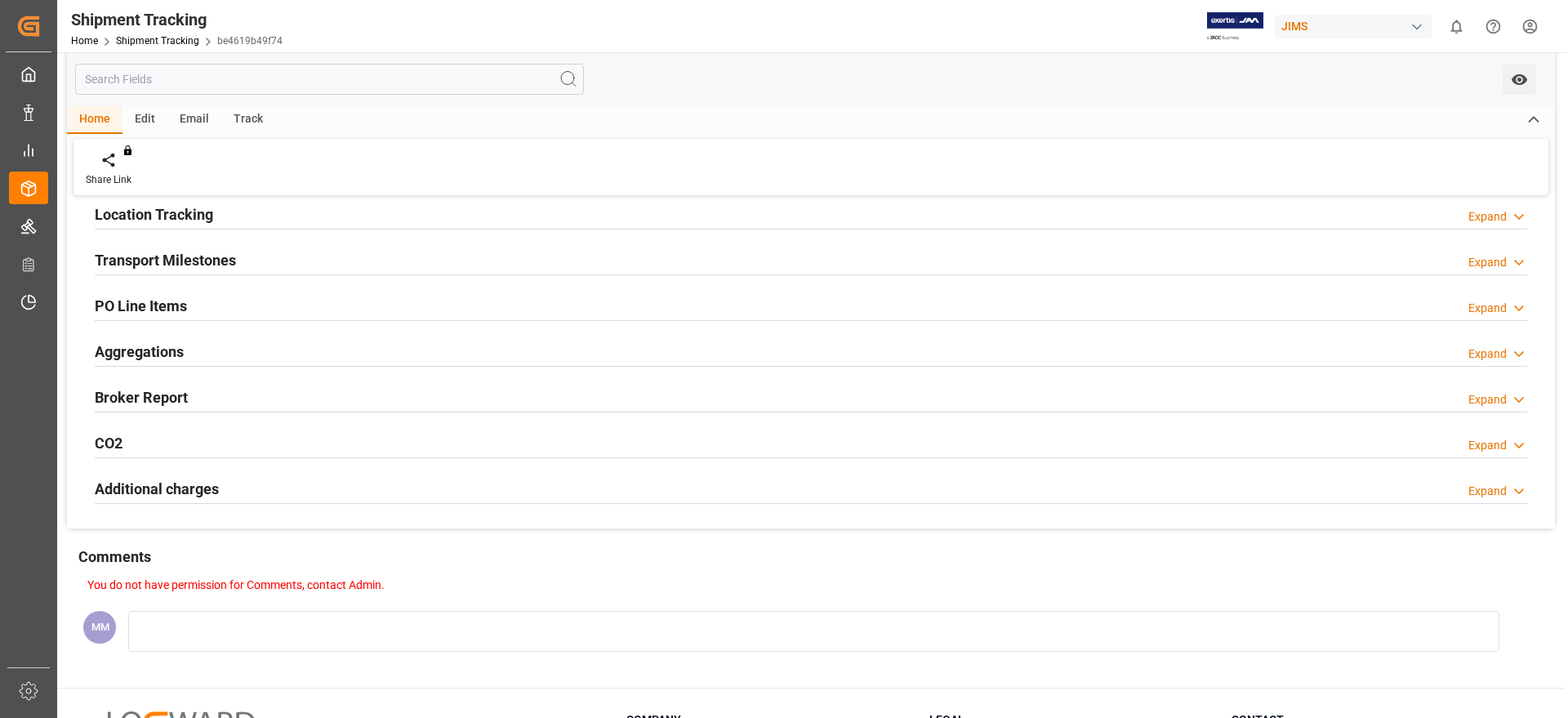 click on "Transport Milestones" at bounding box center [165, 260] 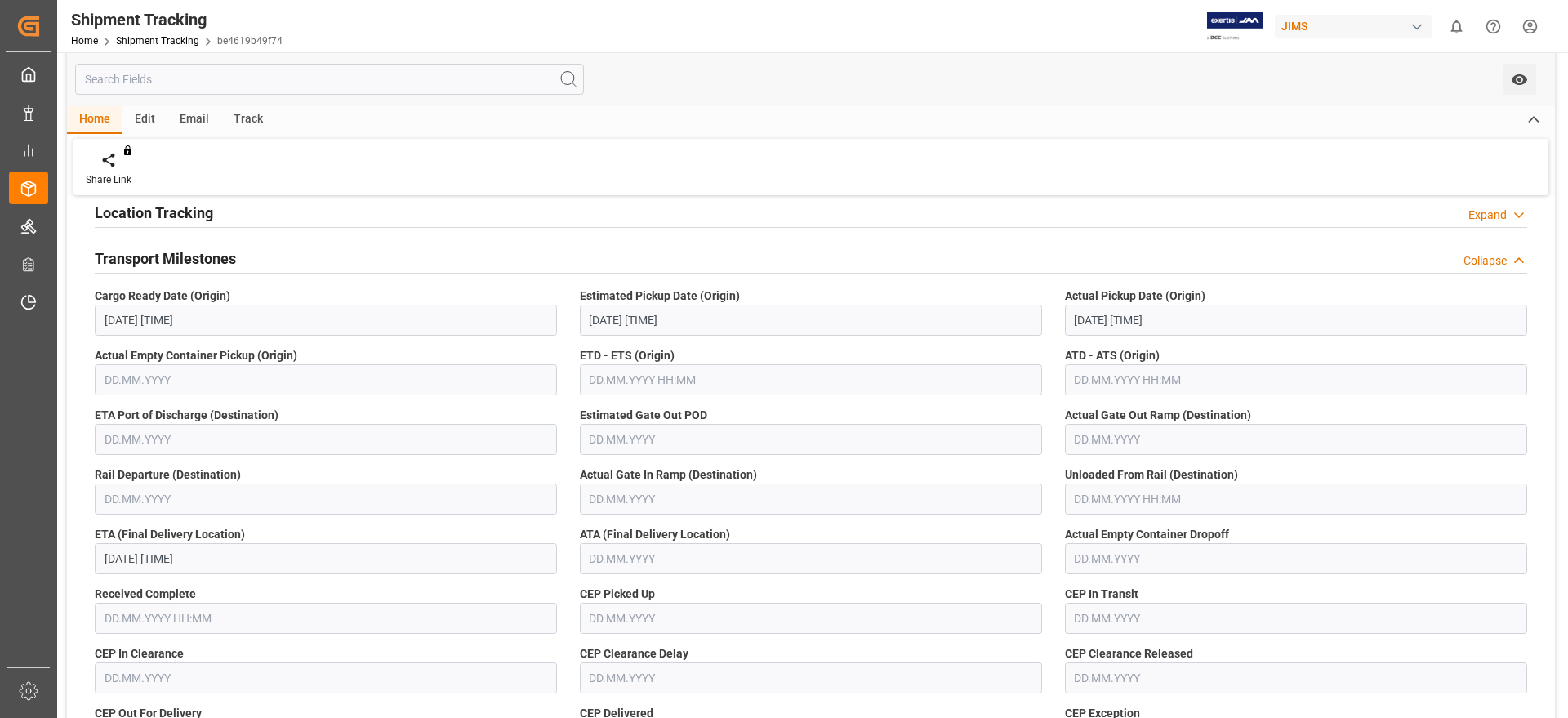 scroll, scrollTop: 204, scrollLeft: 0, axis: vertical 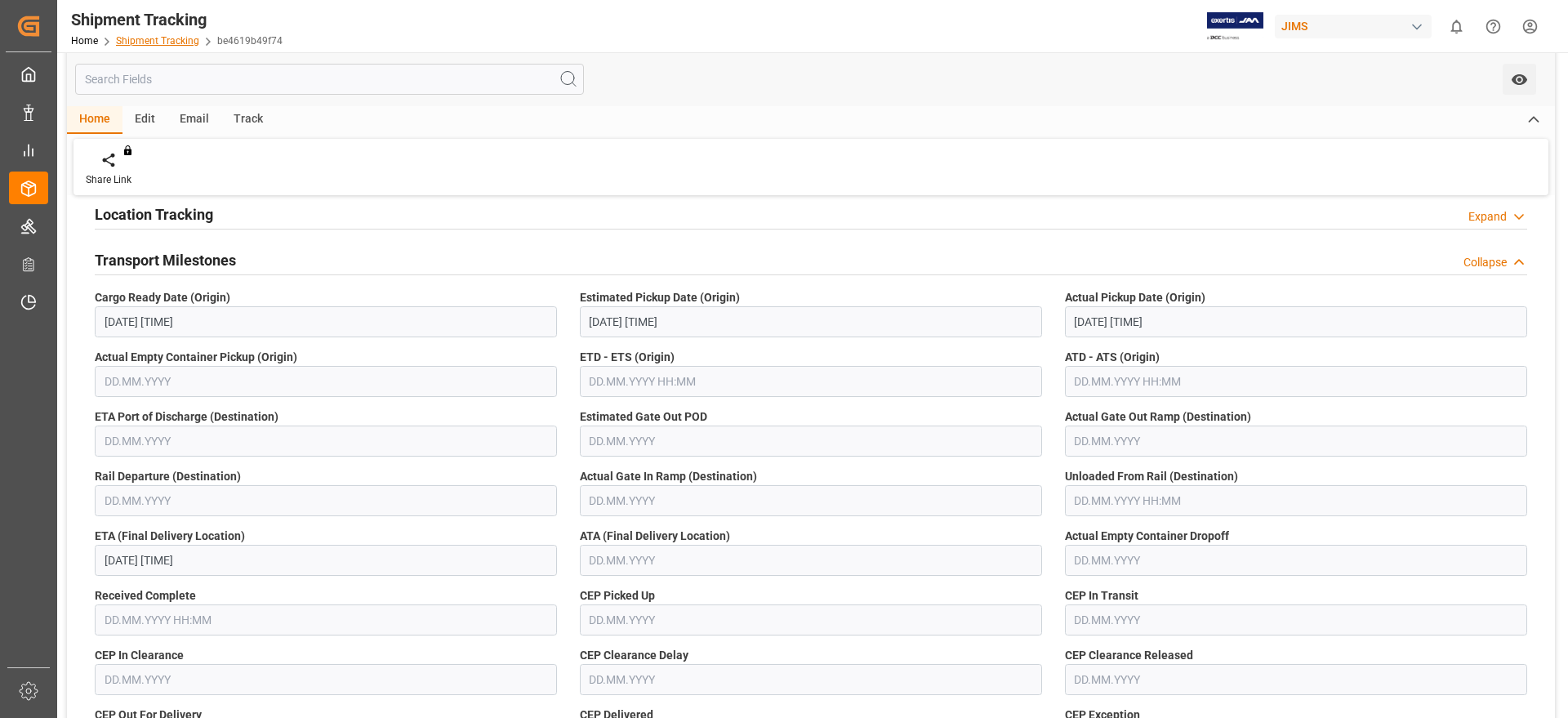 click on "Shipment Tracking" at bounding box center (158, 41) 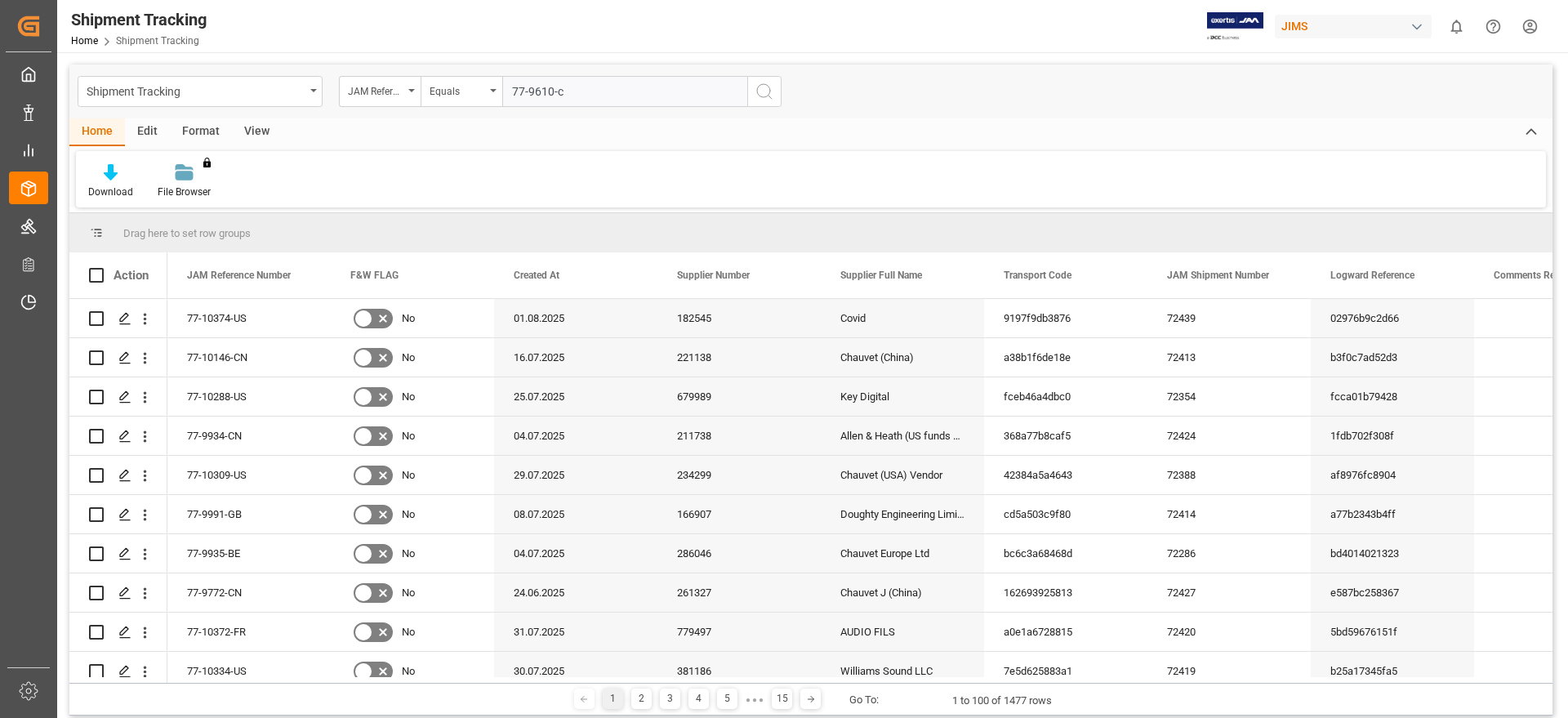 type on "77-9610-cn" 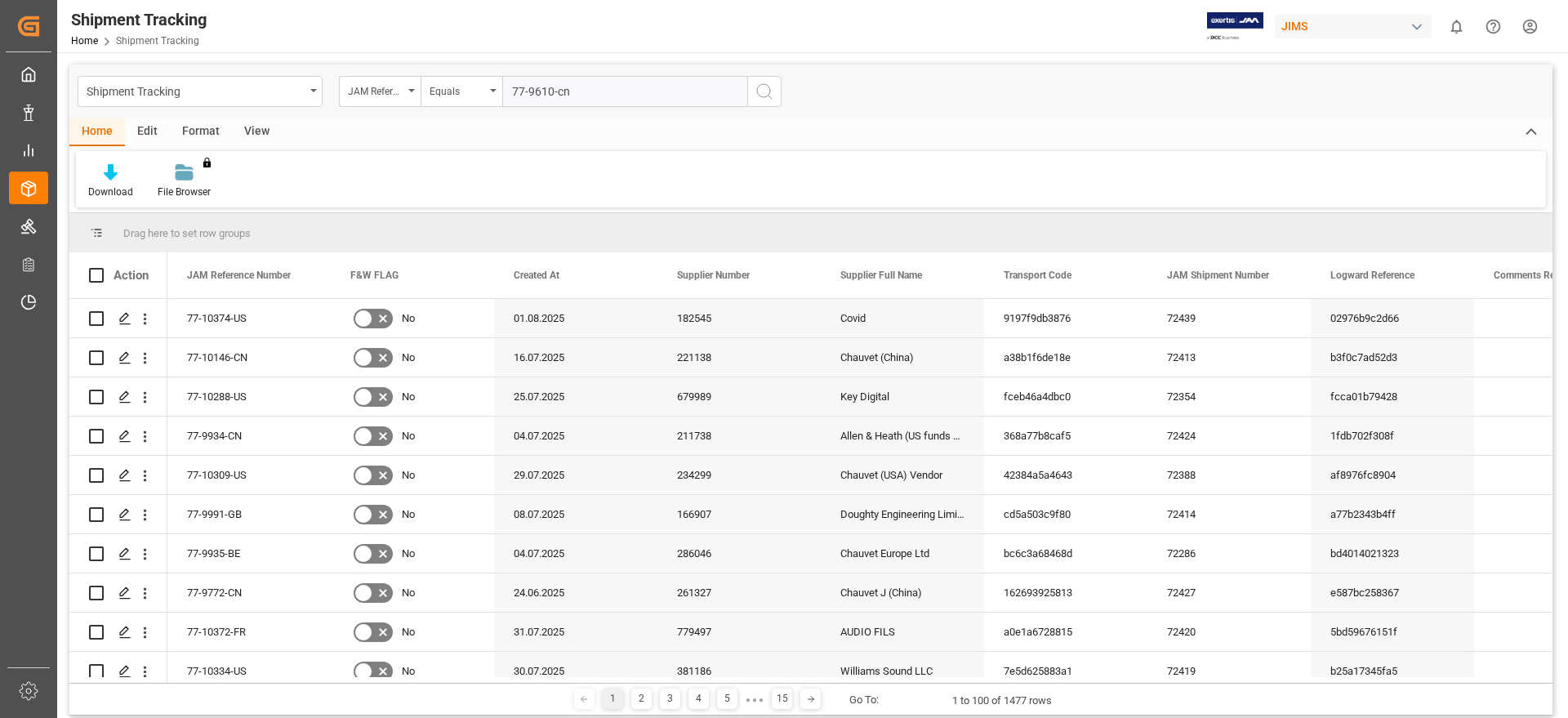 type 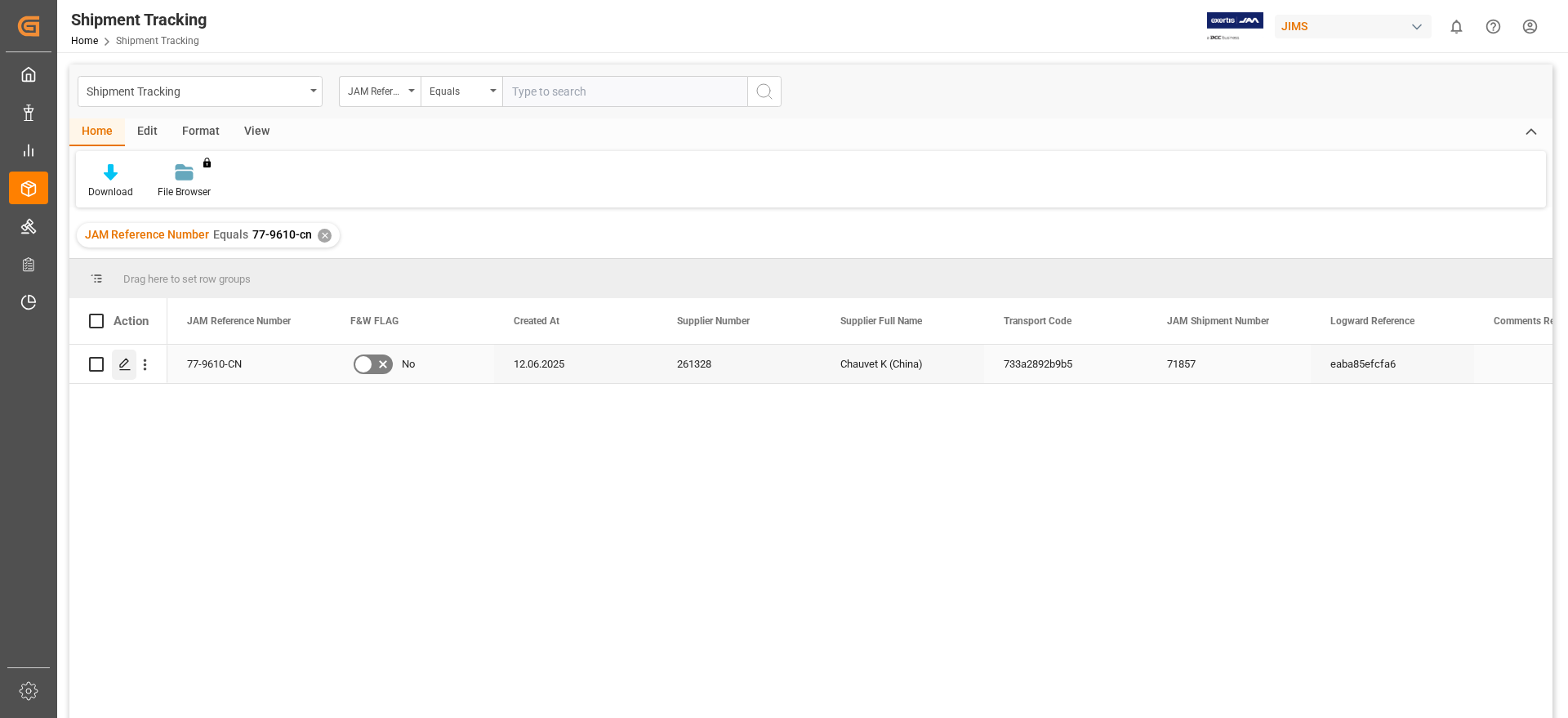 click 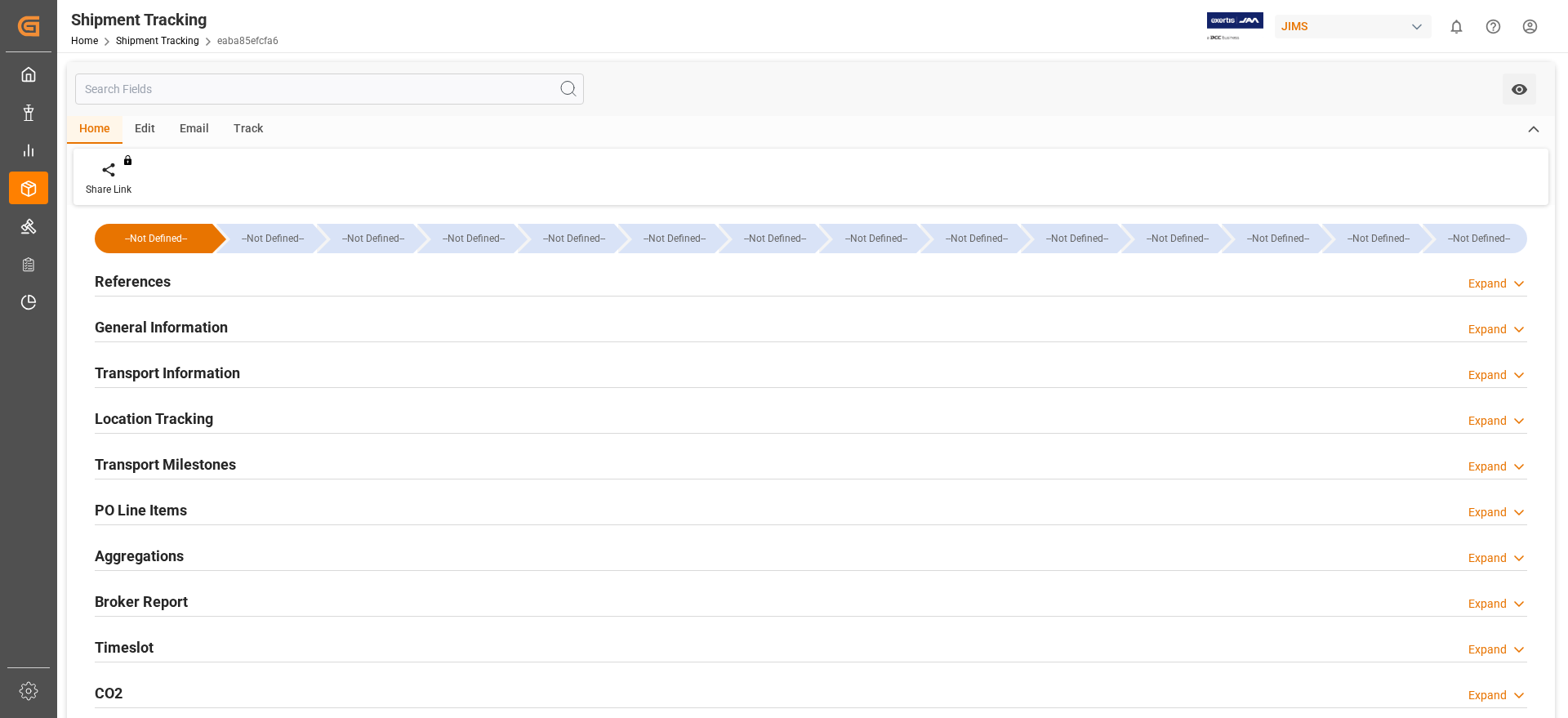 type on "montreal1716377059335" 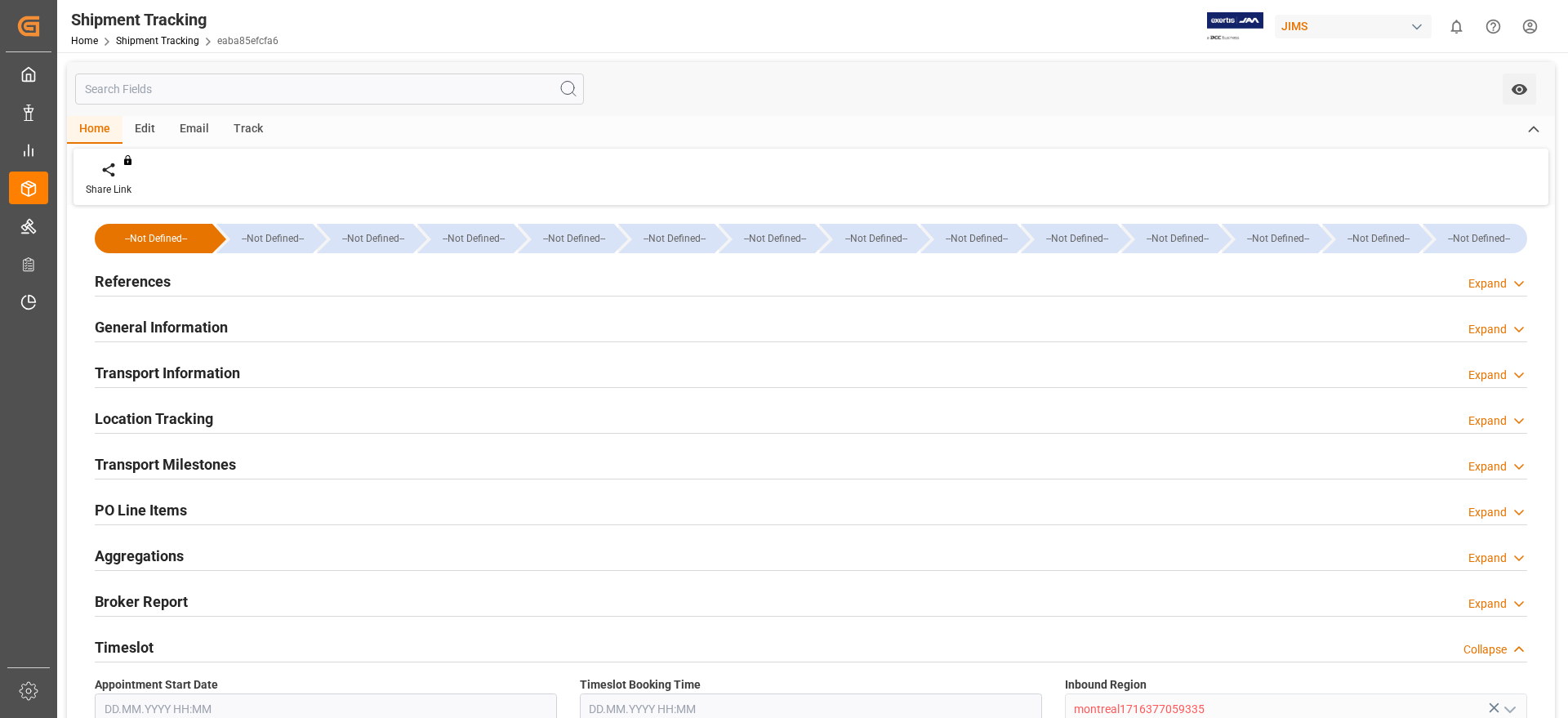 scroll, scrollTop: 102, scrollLeft: 0, axis: vertical 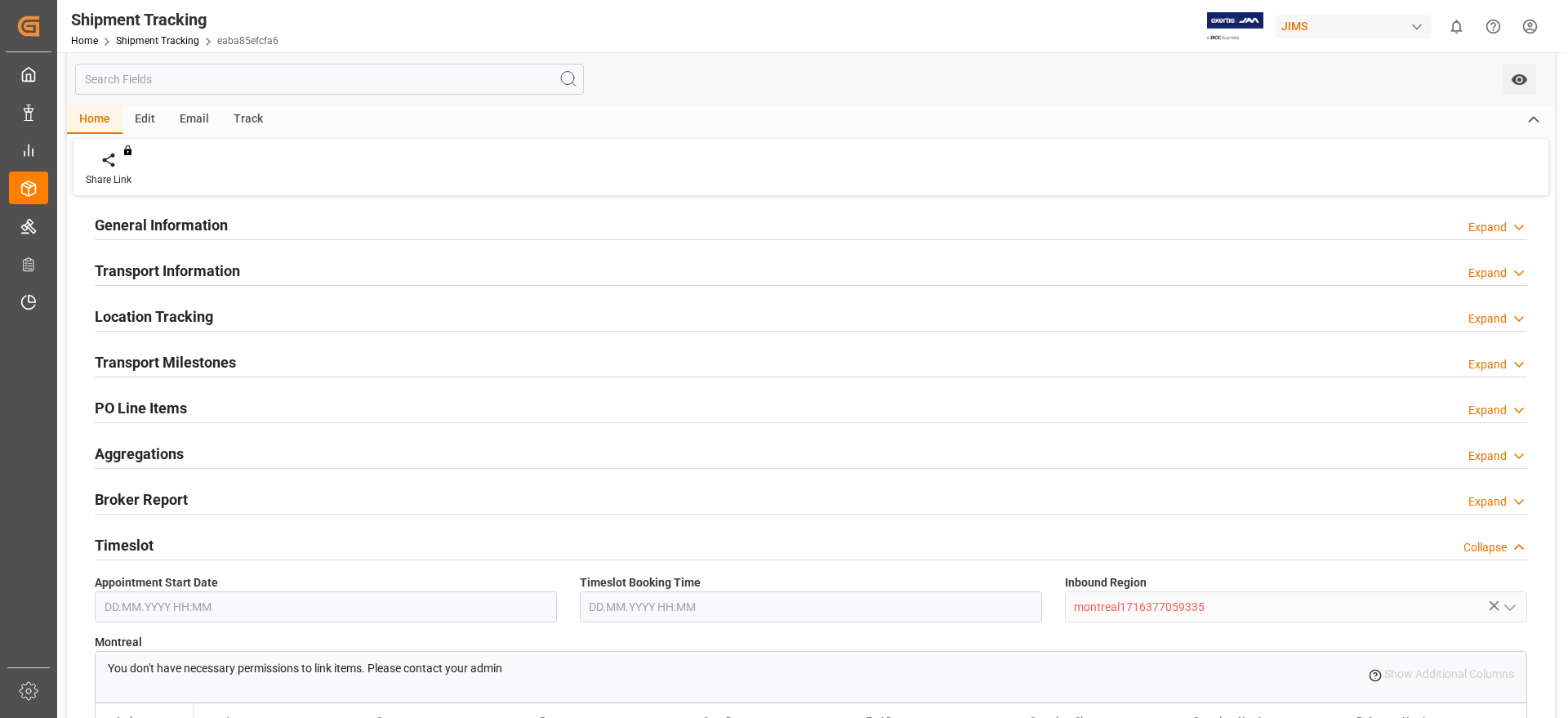 click on "Timeslot" at bounding box center (124, 545) 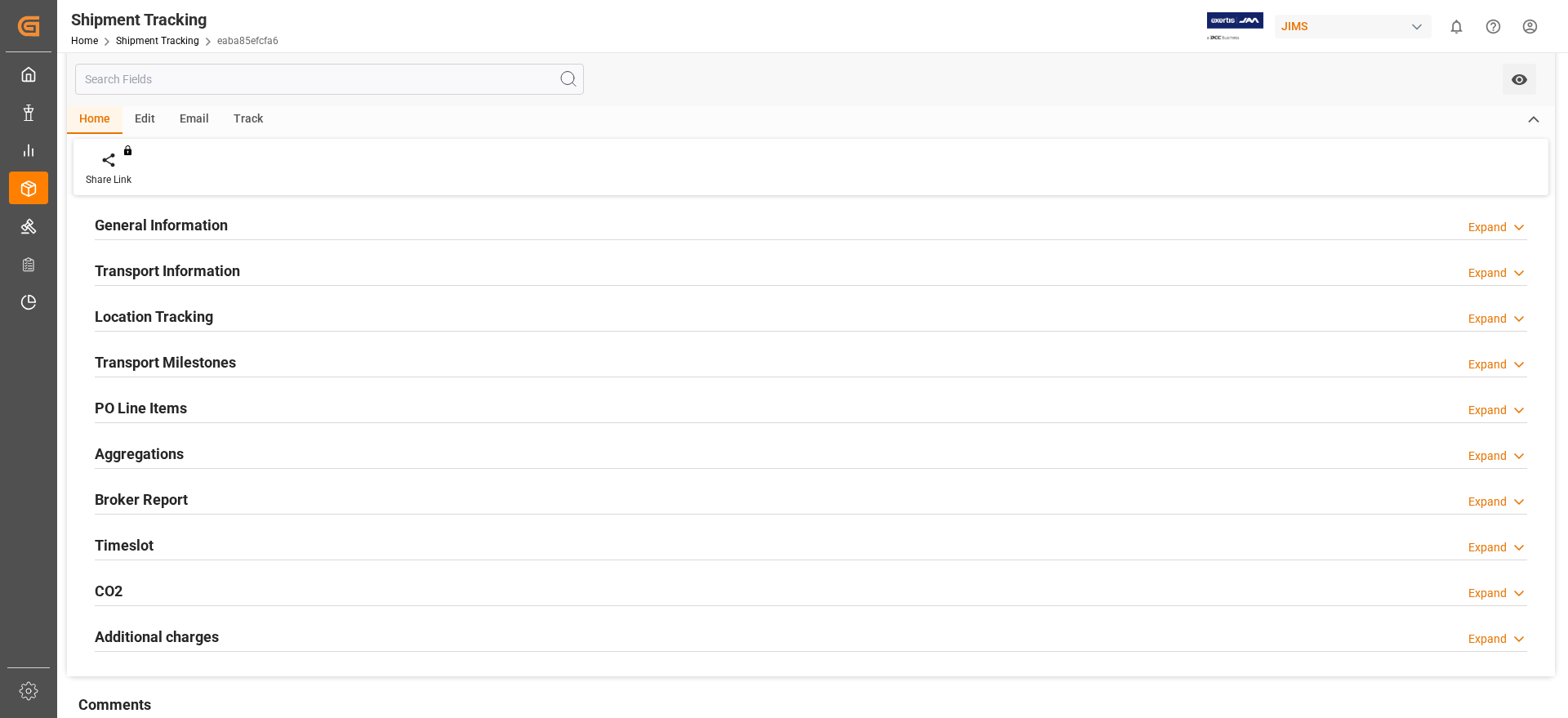 click on "Transport Milestones Expand" at bounding box center (811, 363) 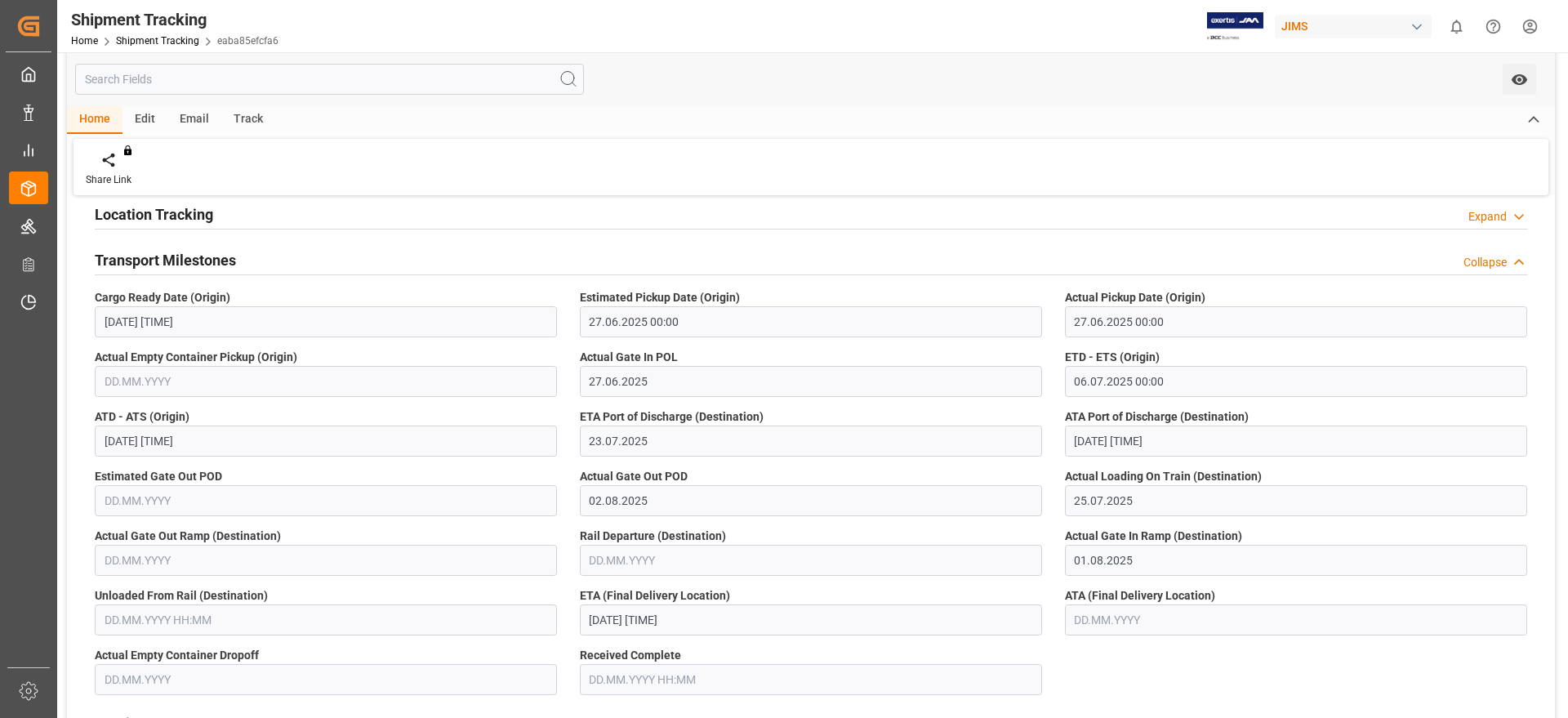 scroll, scrollTop: 306, scrollLeft: 0, axis: vertical 